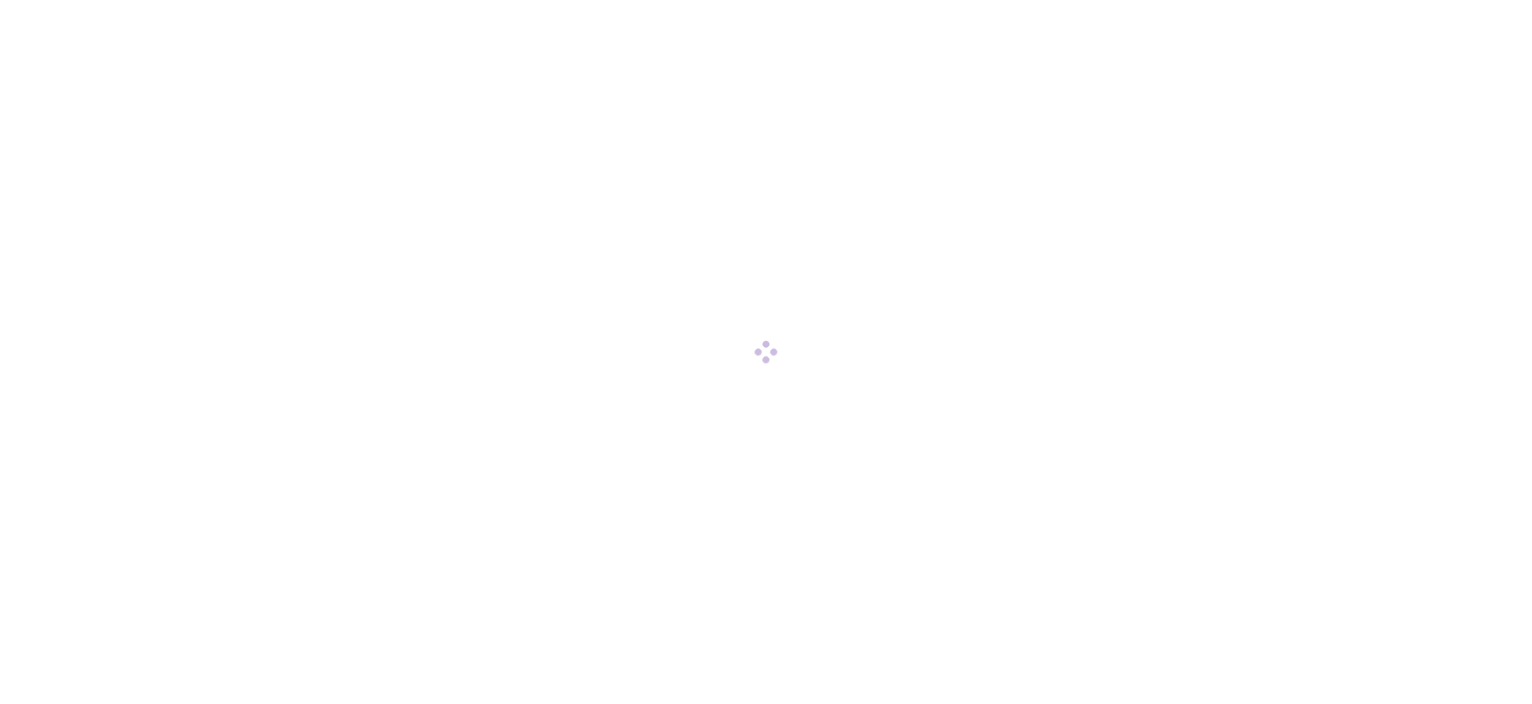 scroll, scrollTop: 0, scrollLeft: 0, axis: both 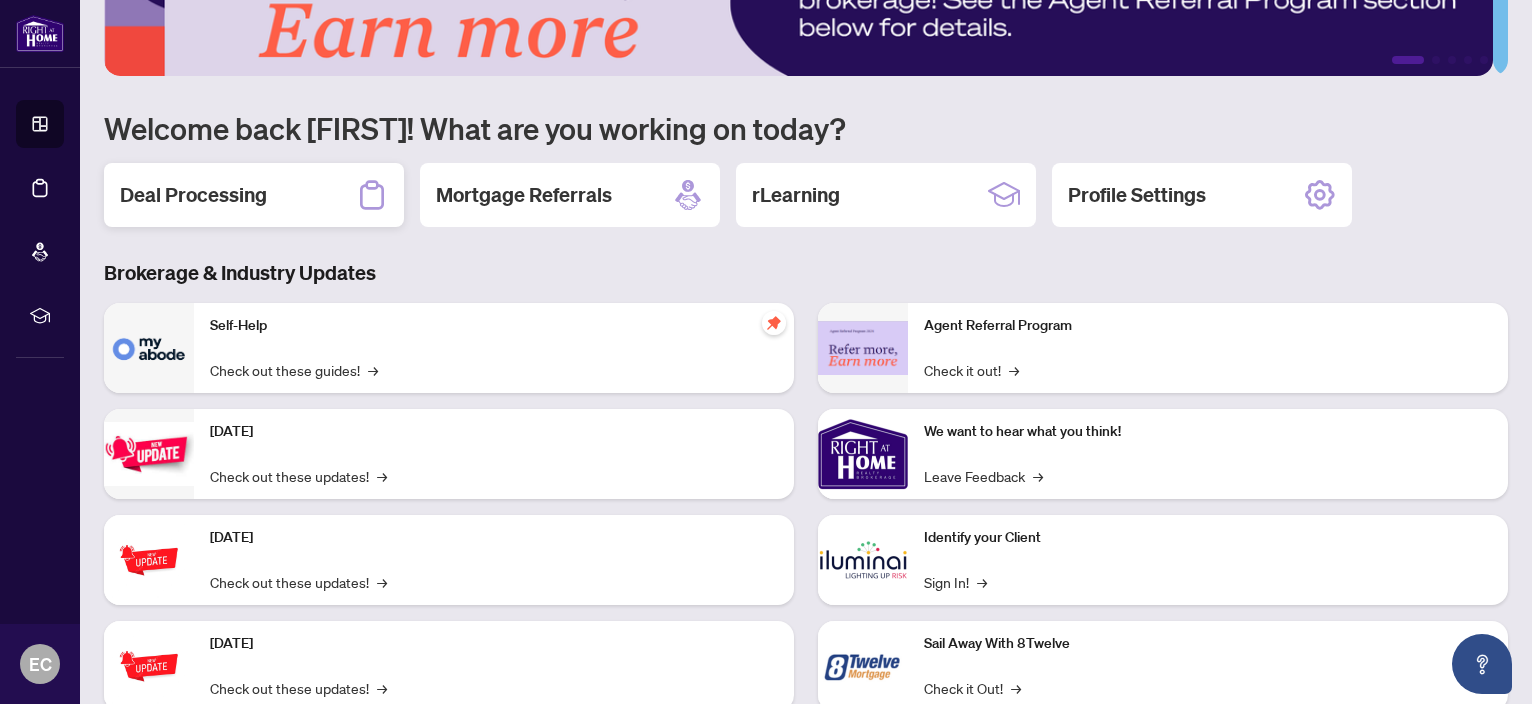 click on "Deal Processing" at bounding box center [193, 195] 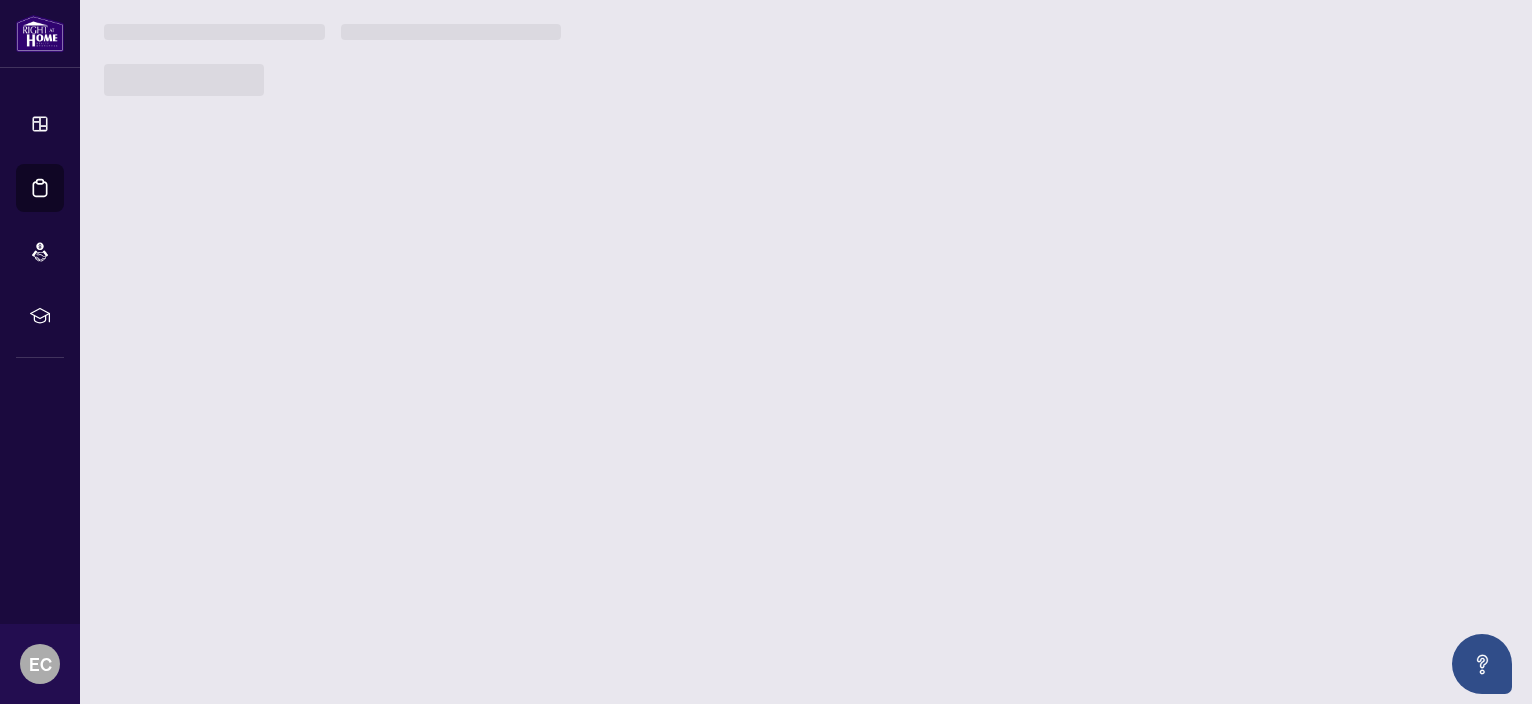 scroll, scrollTop: 0, scrollLeft: 0, axis: both 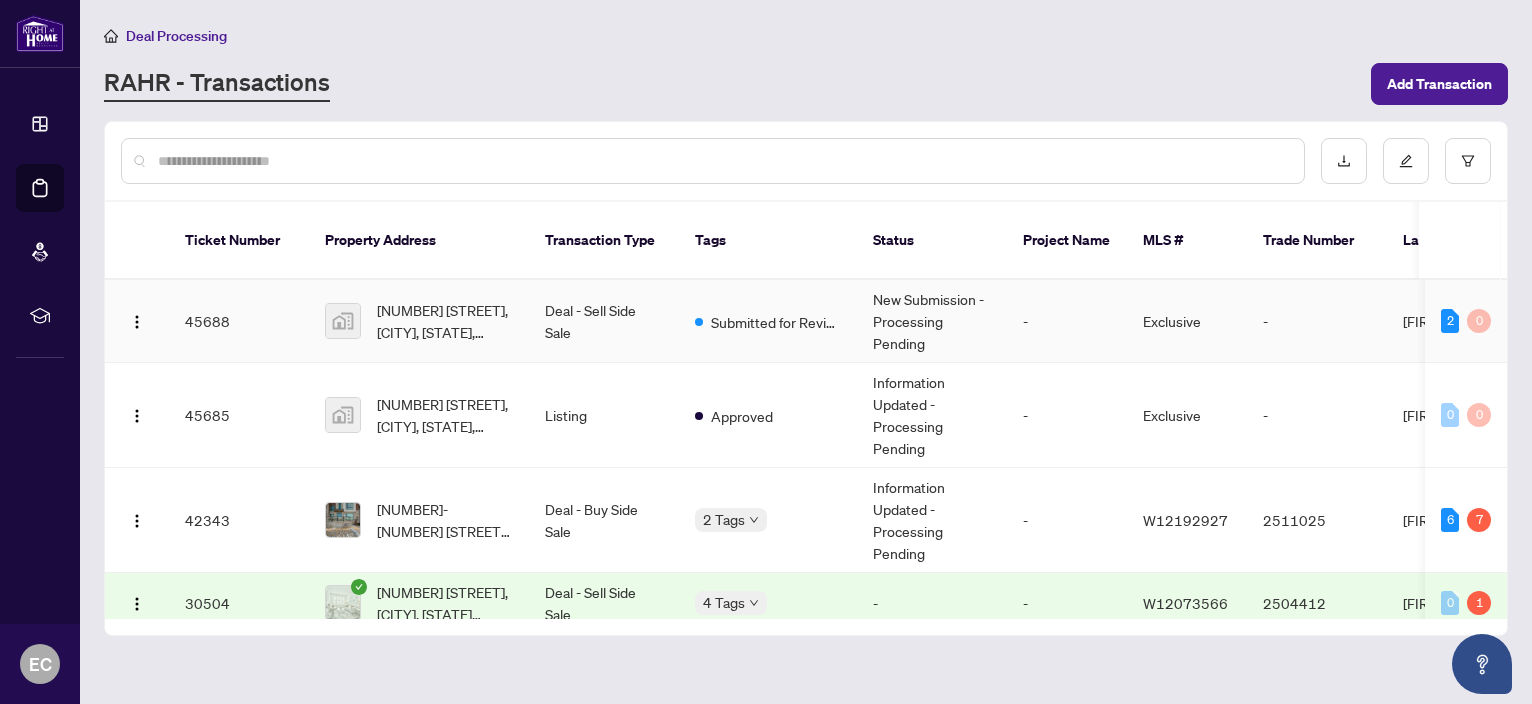click on "Deal - Sell Side Sale" at bounding box center [604, 321] 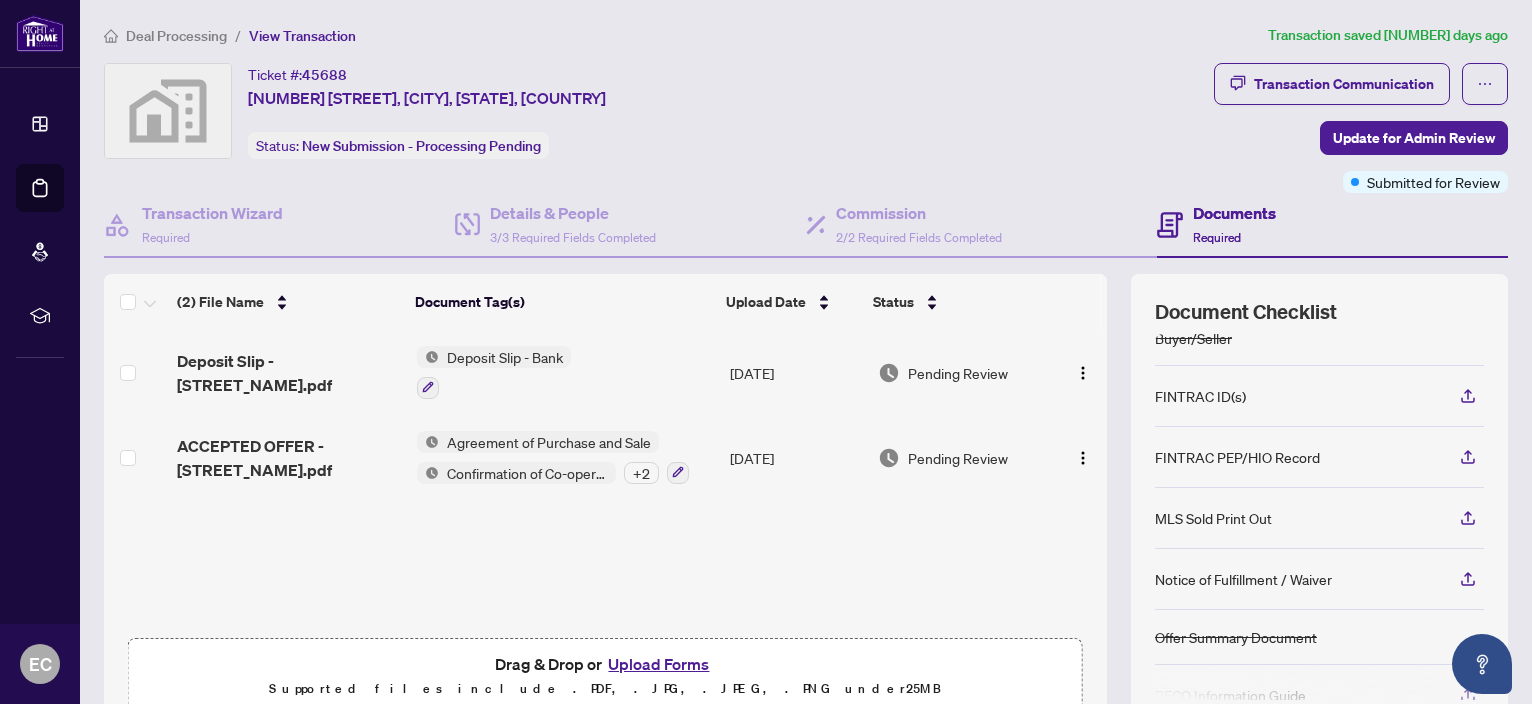 scroll, scrollTop: 186, scrollLeft: 0, axis: vertical 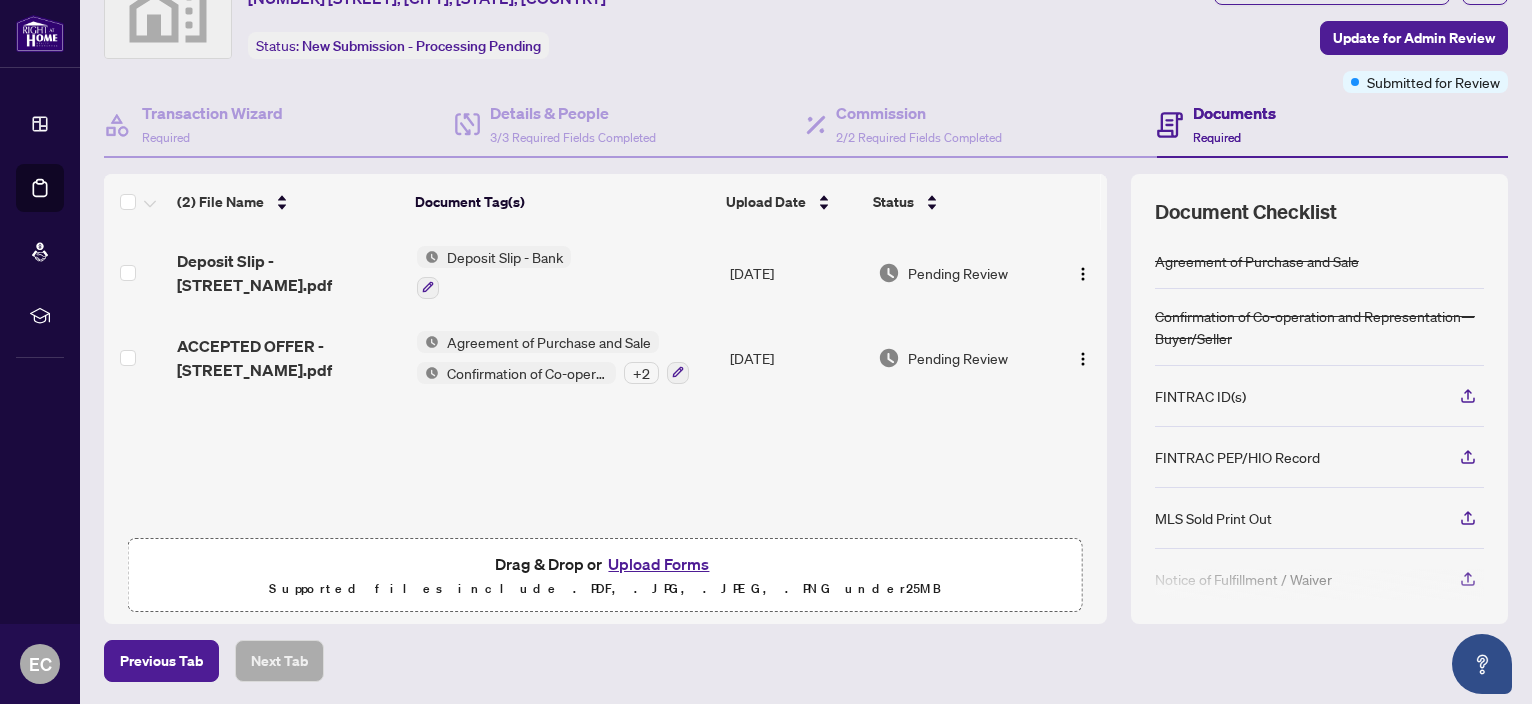 click on "Upload Forms" at bounding box center (658, 564) 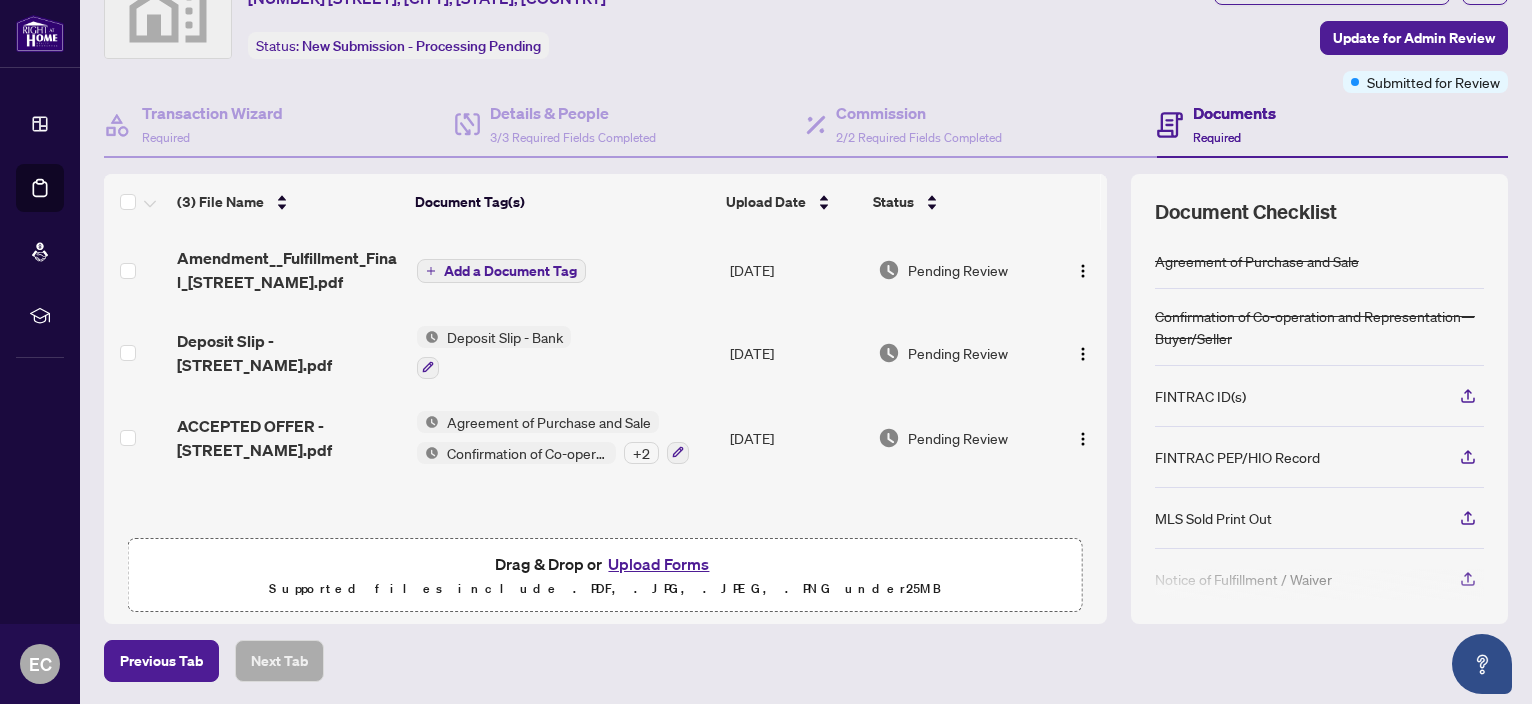click on "Add a Document Tag" at bounding box center (510, 271) 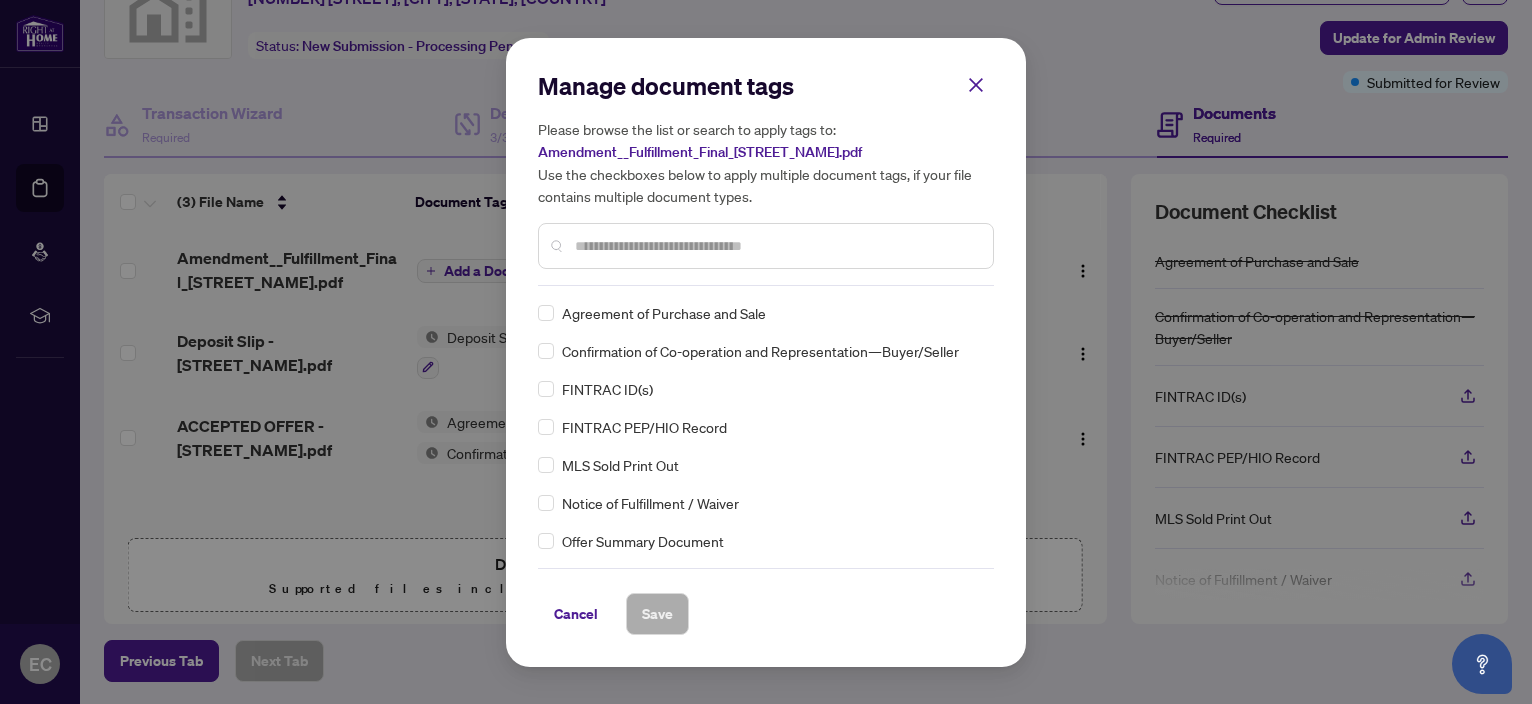 scroll, scrollTop: 100, scrollLeft: 0, axis: vertical 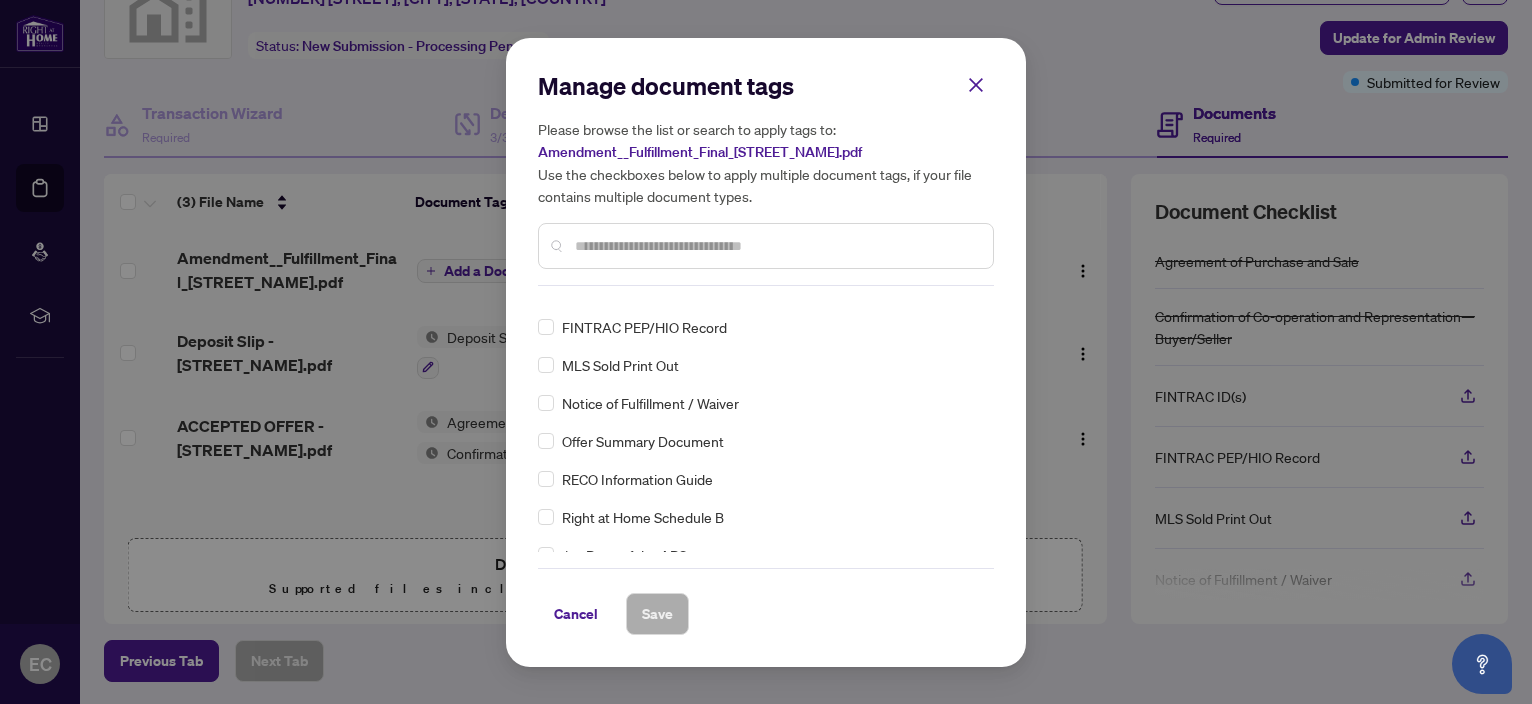 click at bounding box center (776, 246) 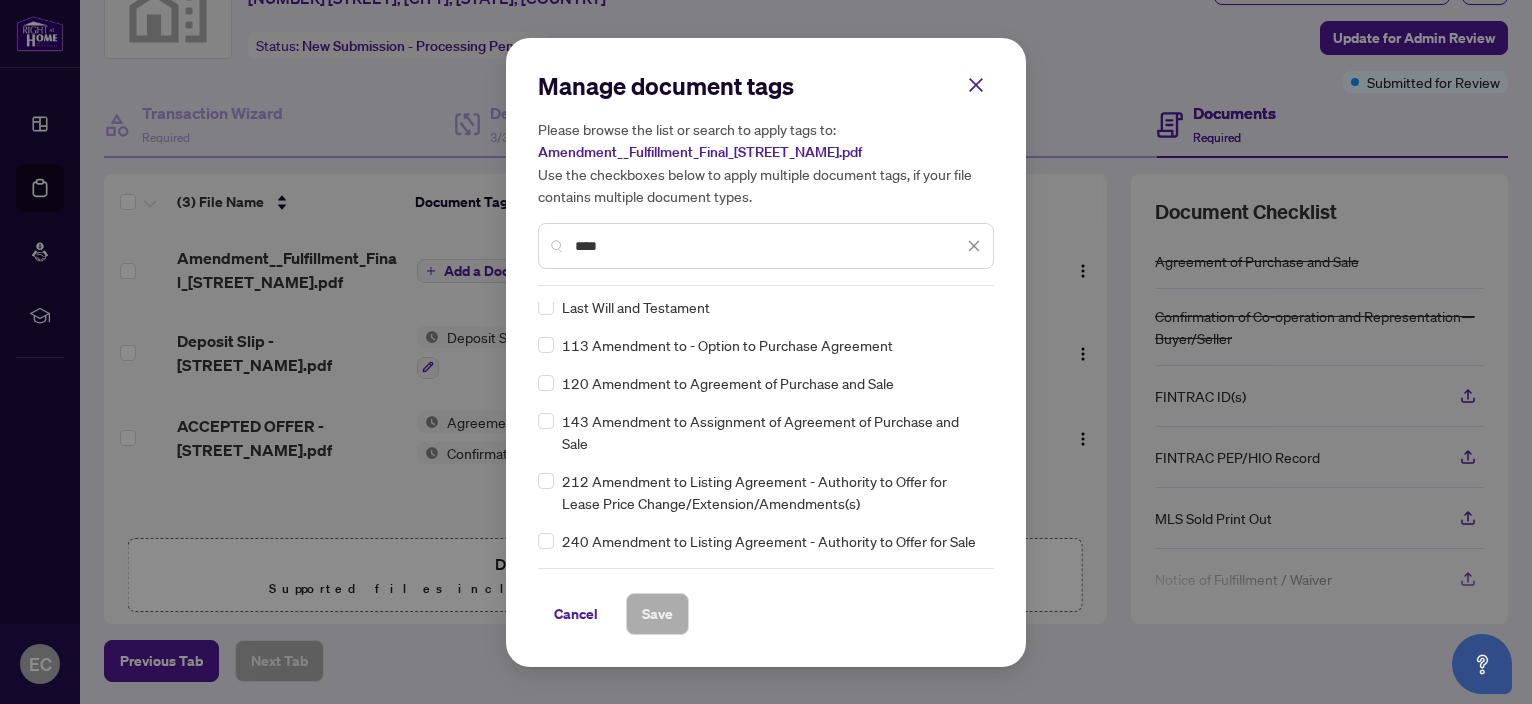 scroll, scrollTop: 0, scrollLeft: 0, axis: both 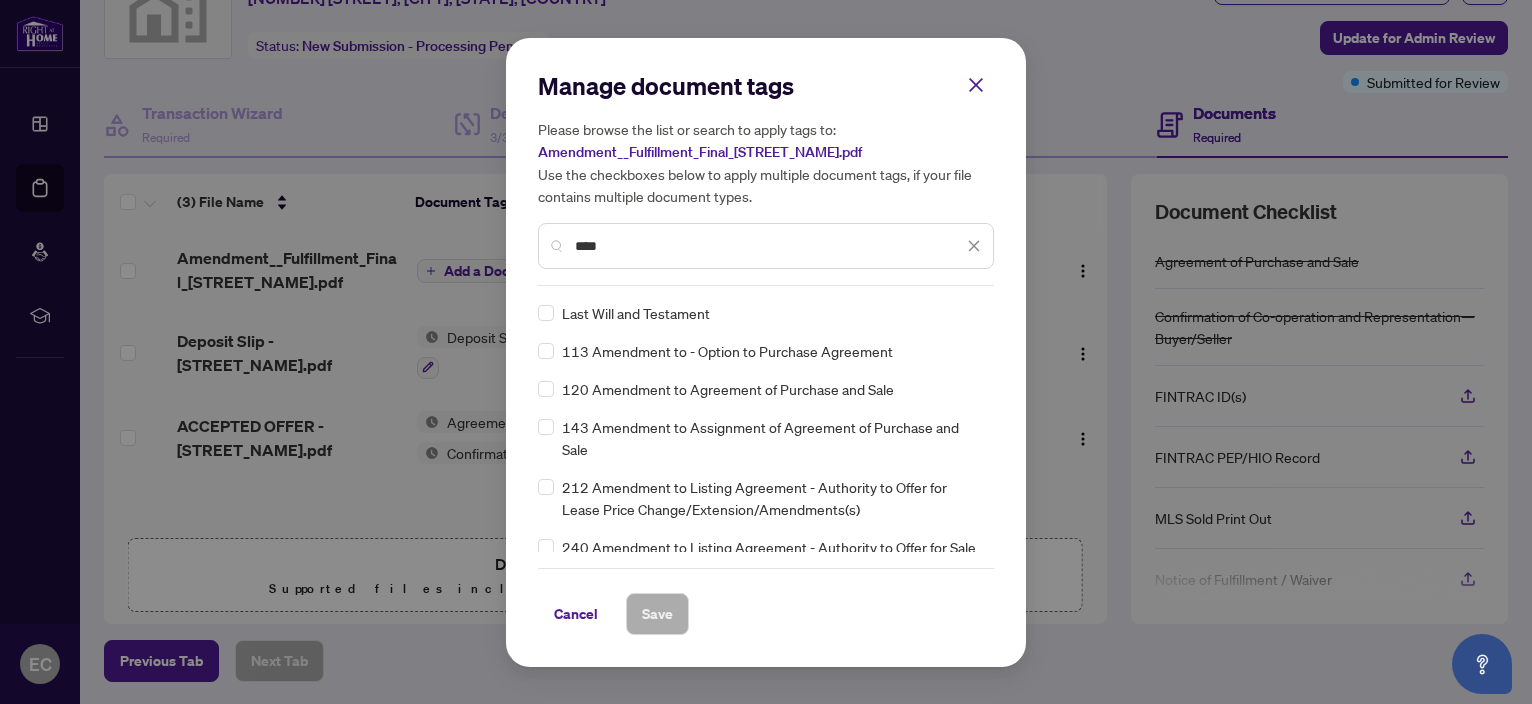 type on "****" 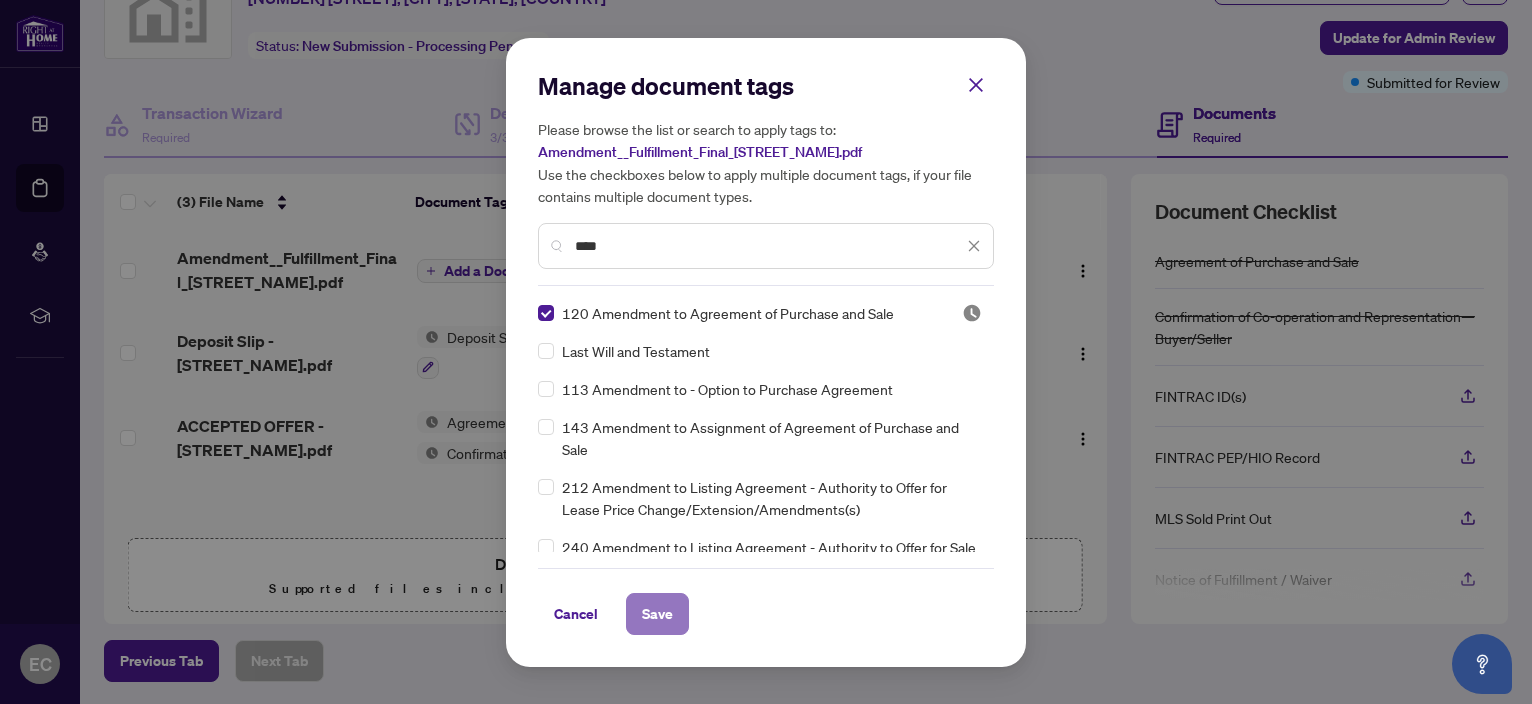 click on "Save" at bounding box center [657, 614] 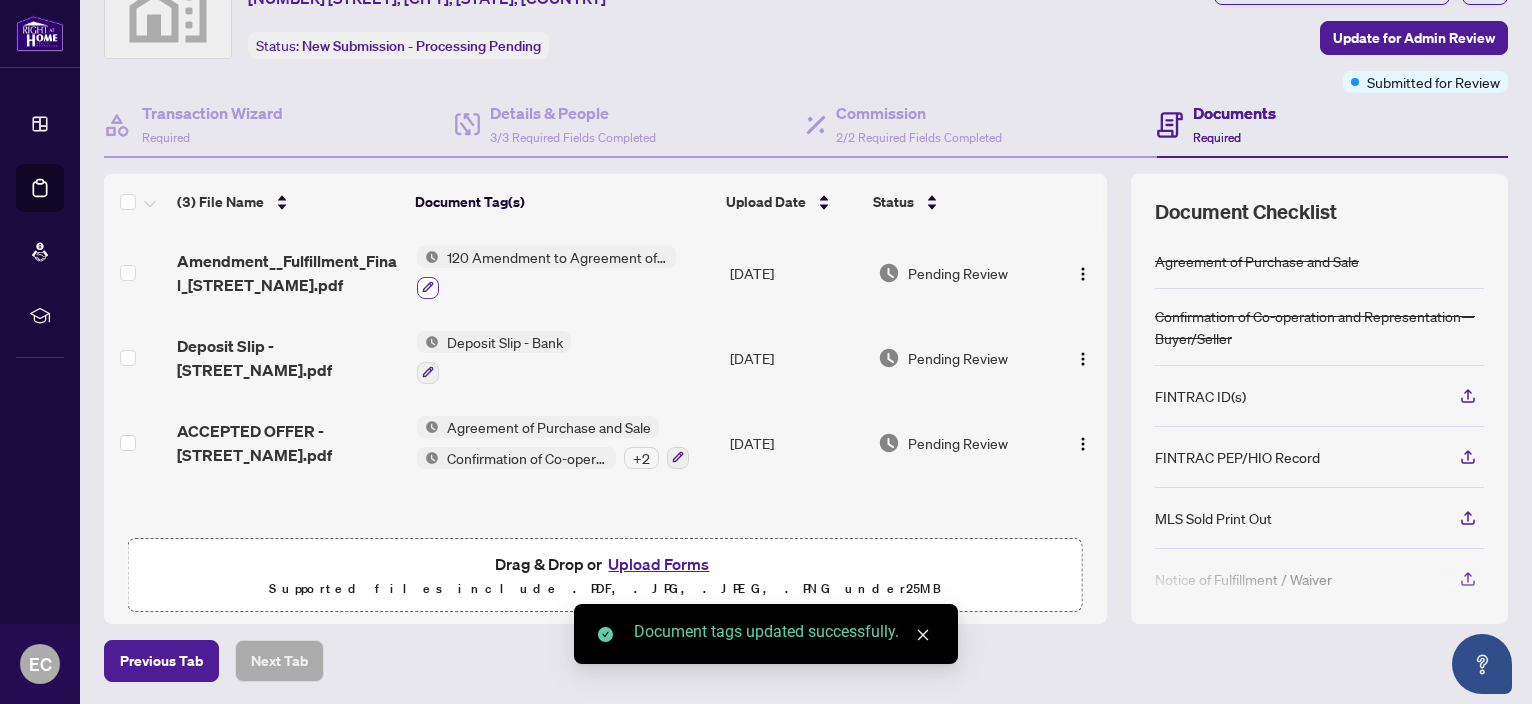 click 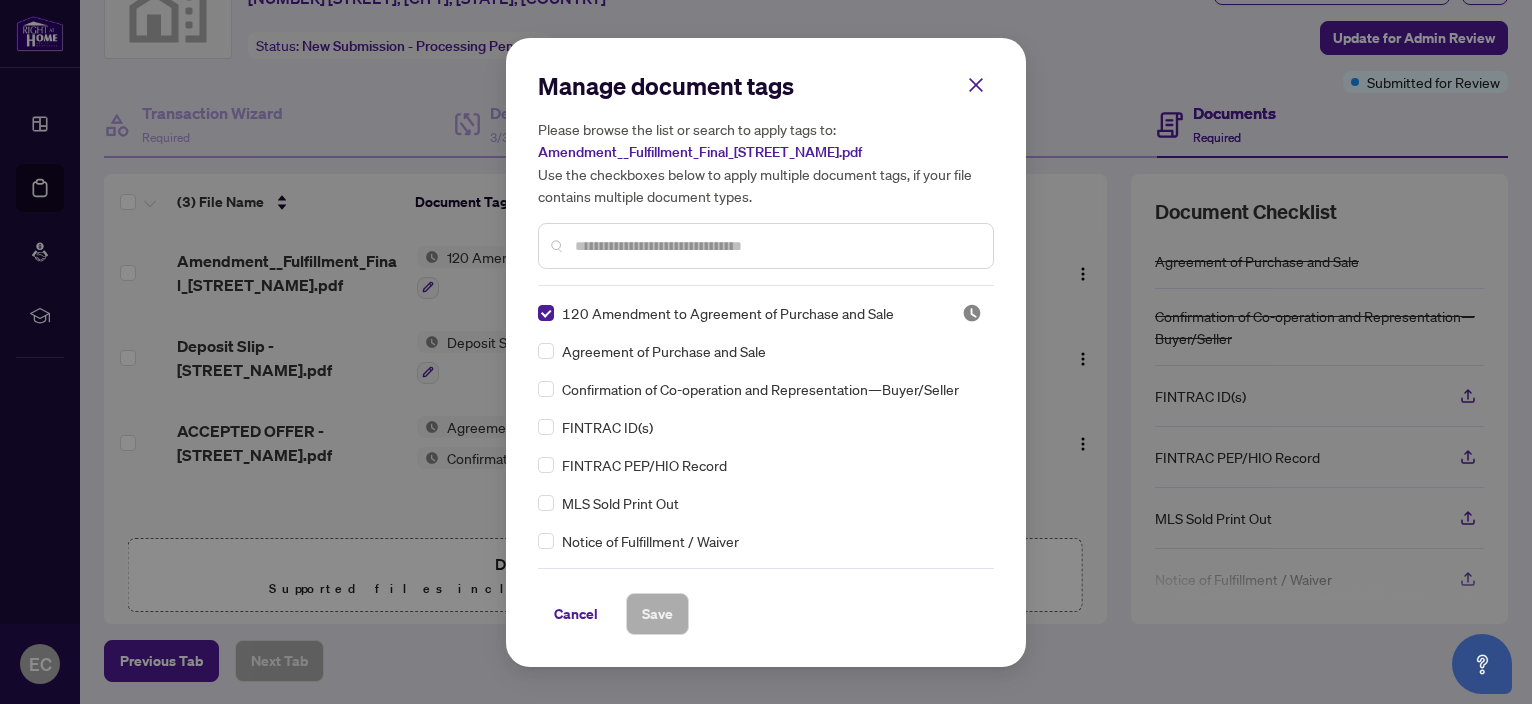 click at bounding box center [776, 246] 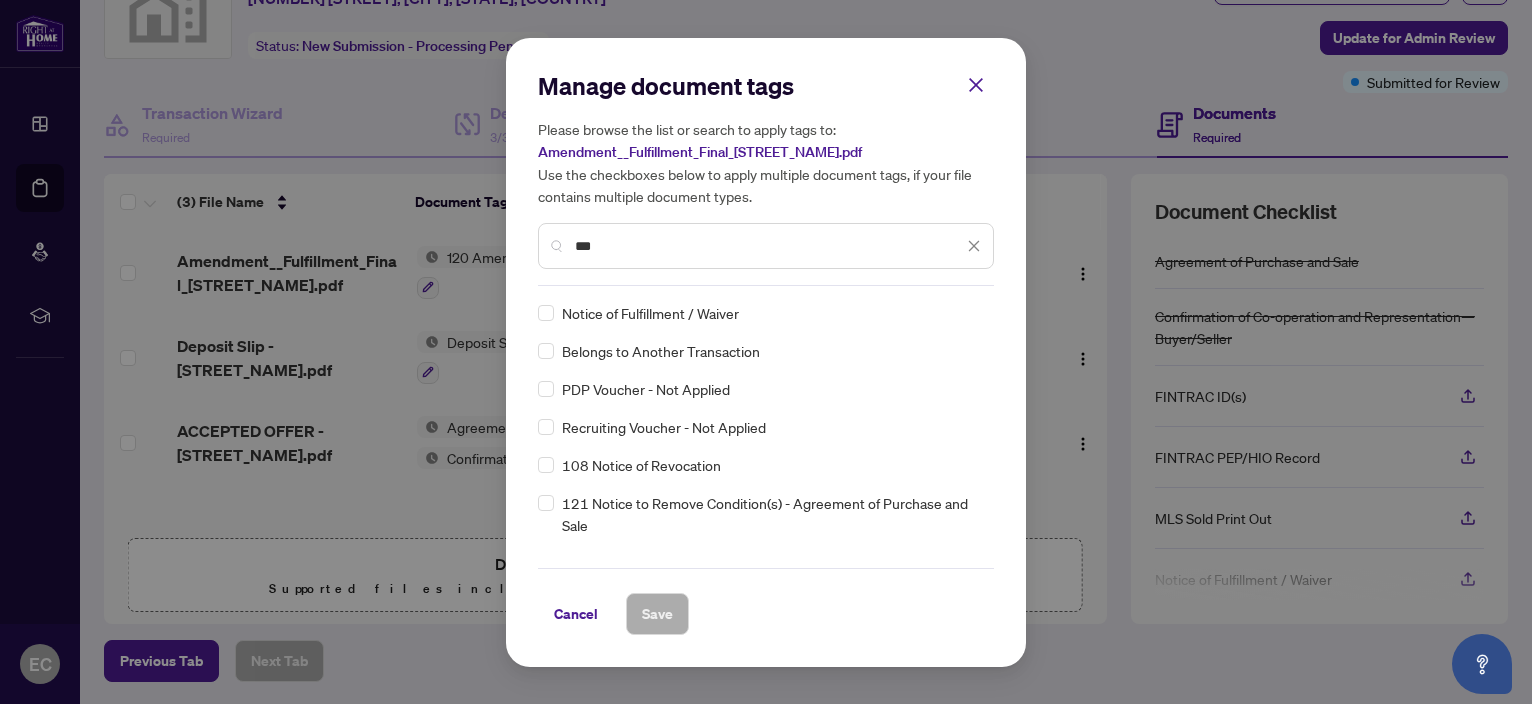 type on "***" 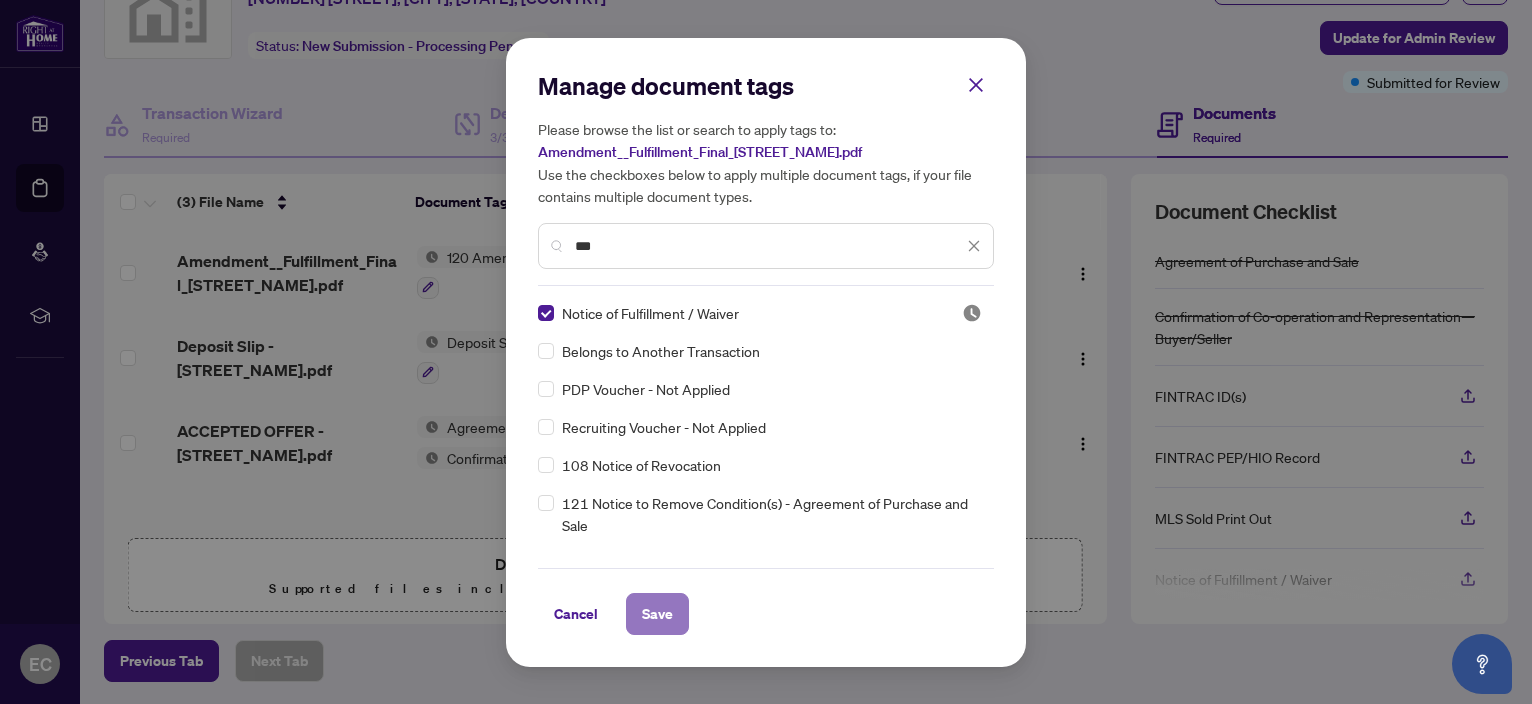 click on "Save" at bounding box center (657, 614) 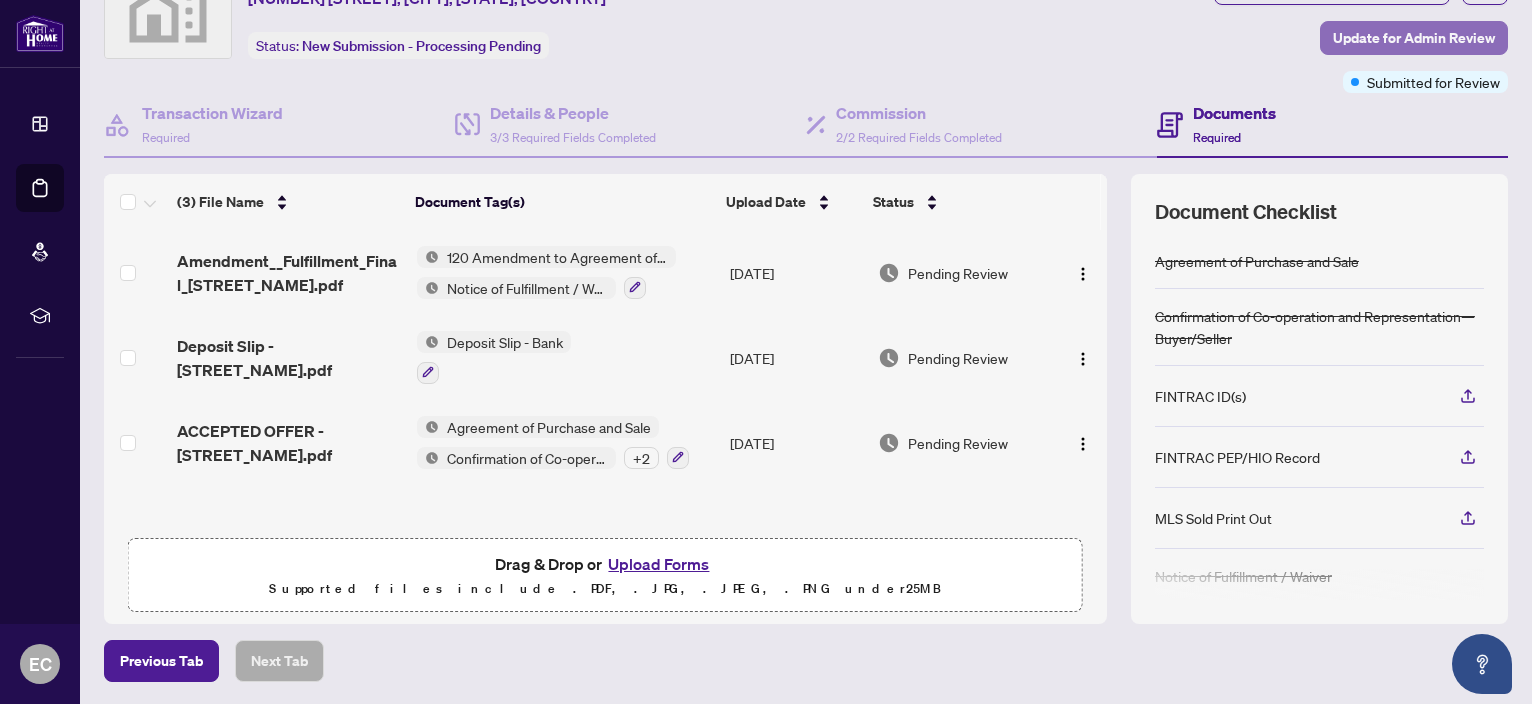 click on "Update for Admin Review" at bounding box center [1414, 38] 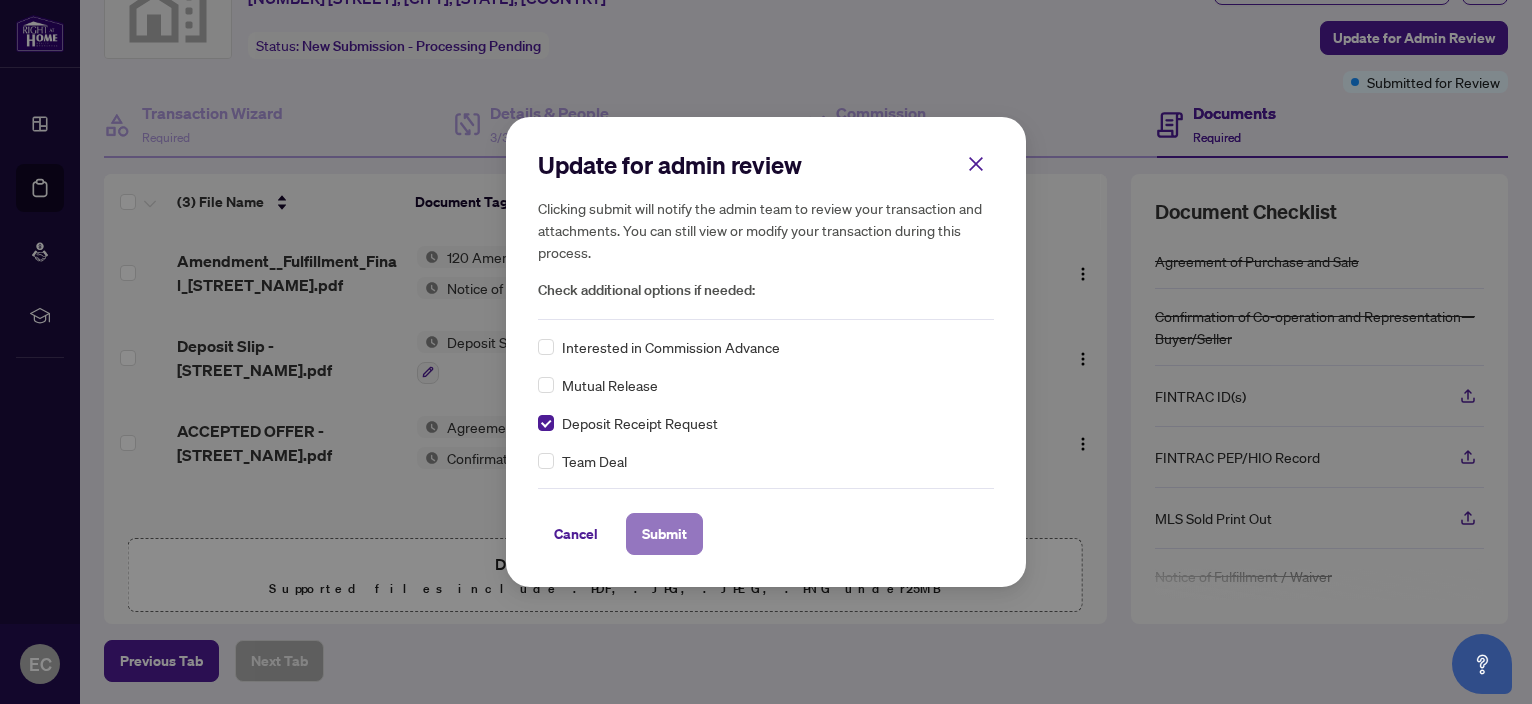 click on "Submit" at bounding box center (664, 534) 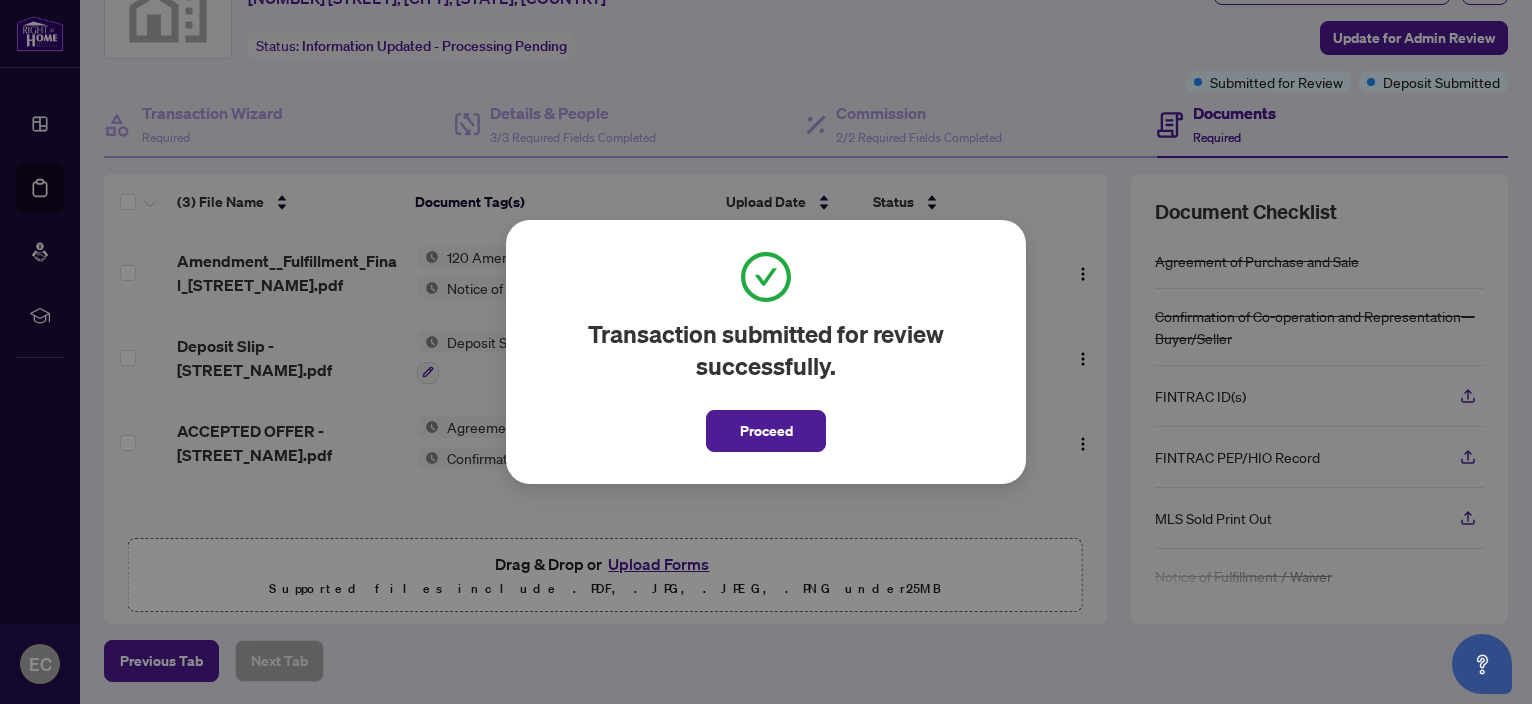 click on "Transaction submitted for review successfully. Proceed Cancel OK" at bounding box center (766, 352) 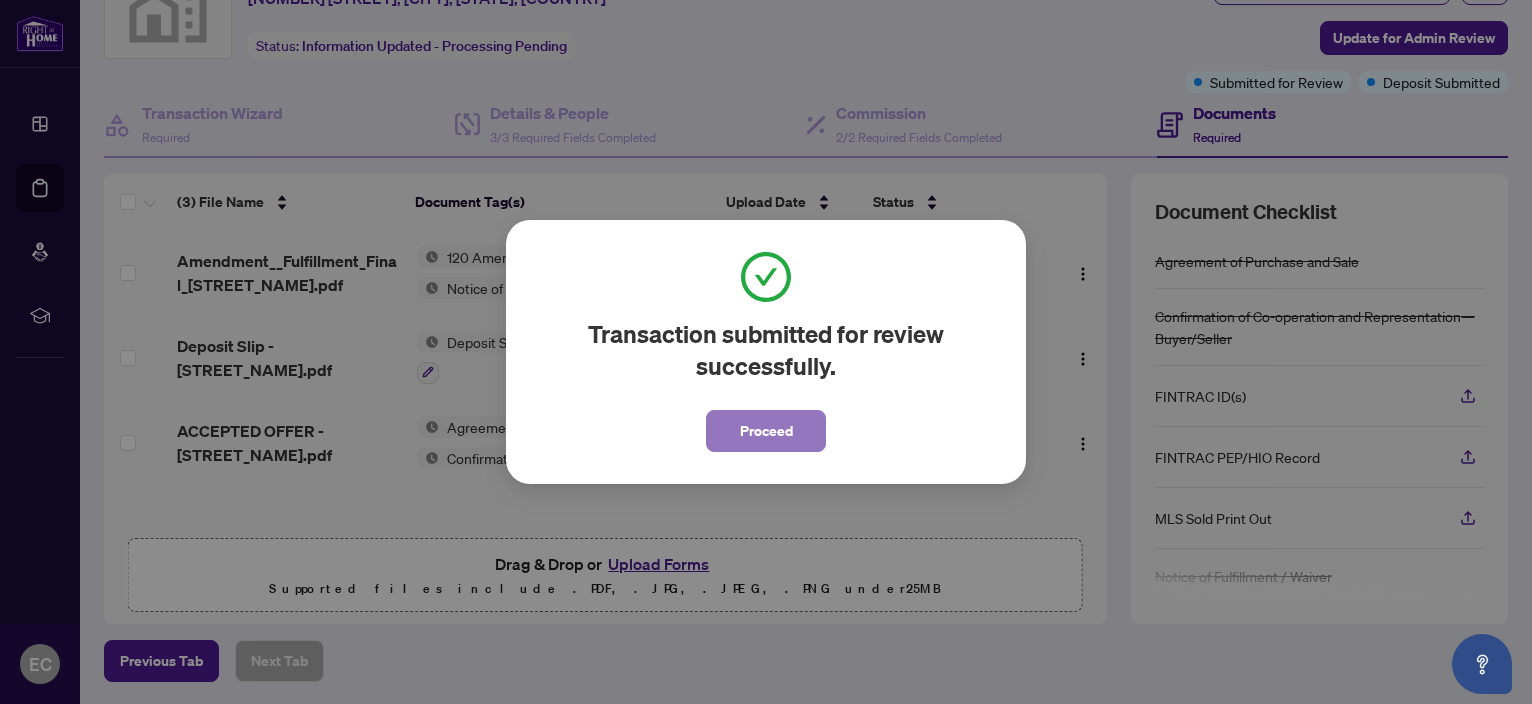 click on "Proceed" at bounding box center [766, 431] 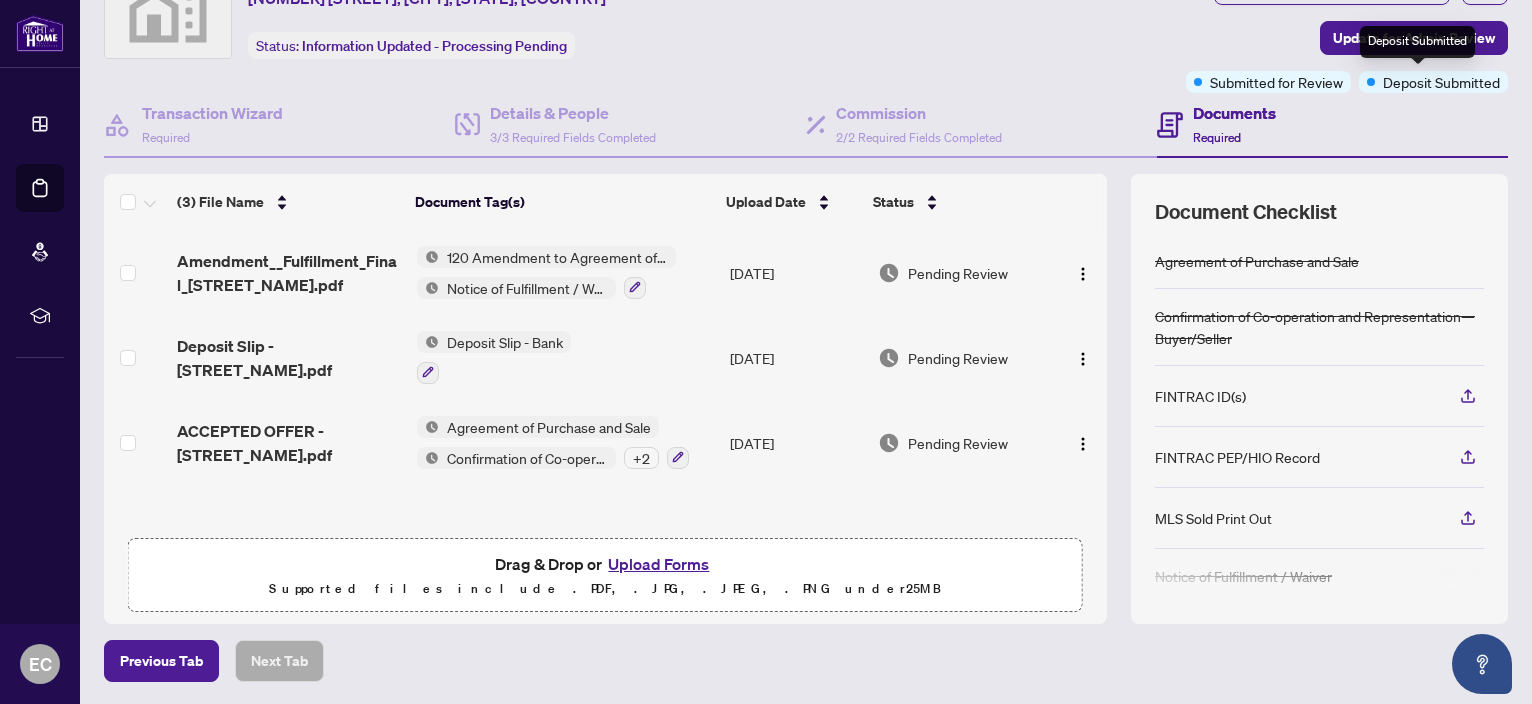 click on "Deposit Submitted" at bounding box center [1441, 82] 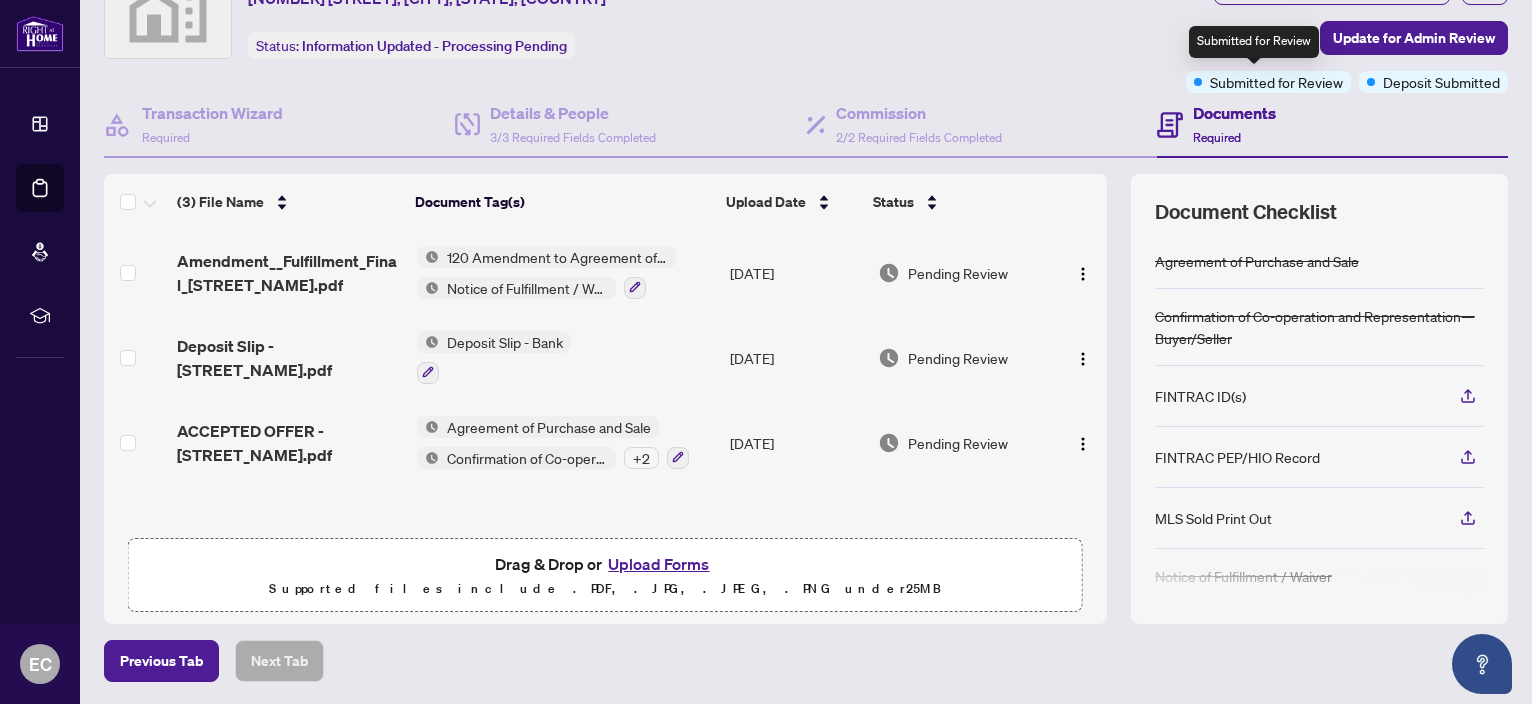click on "Submitted for Review" at bounding box center (1276, 82) 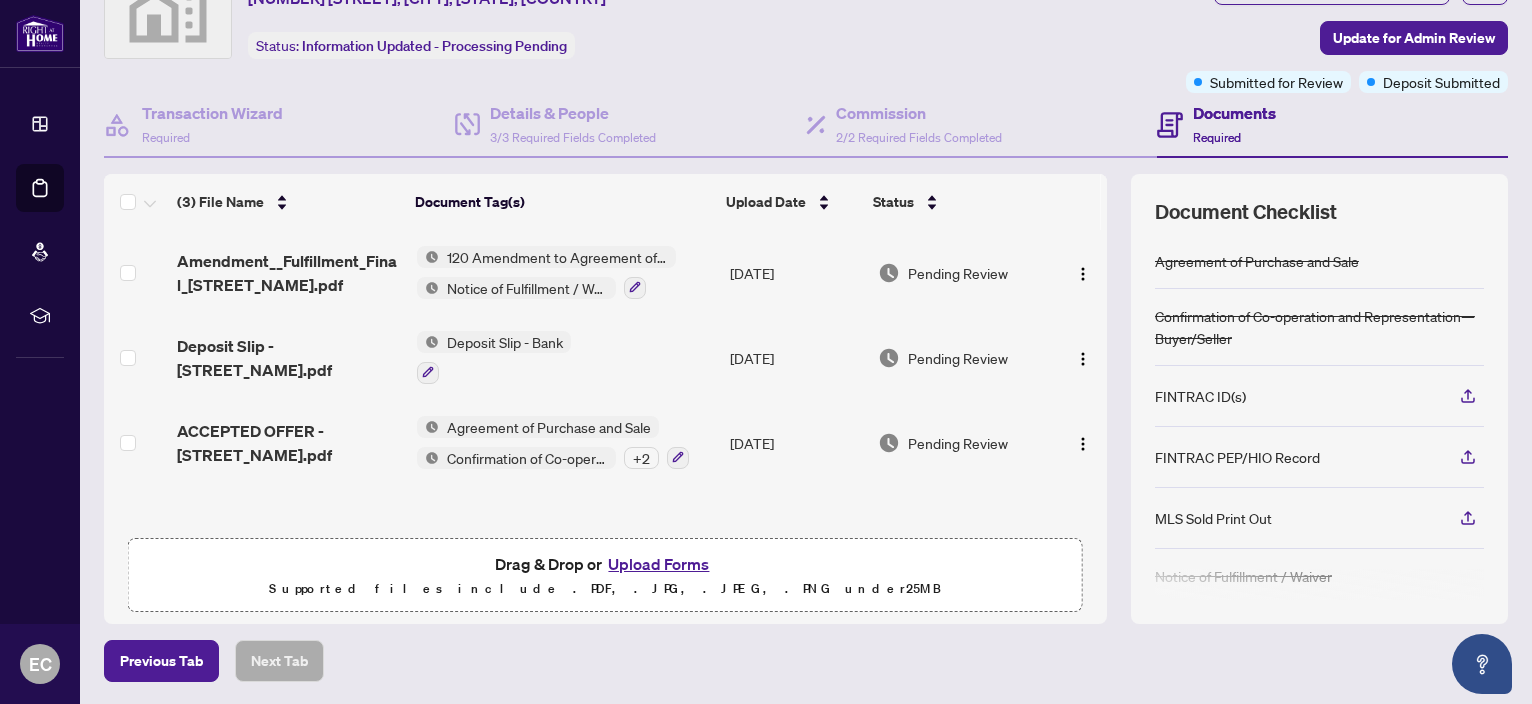 scroll, scrollTop: 0, scrollLeft: 0, axis: both 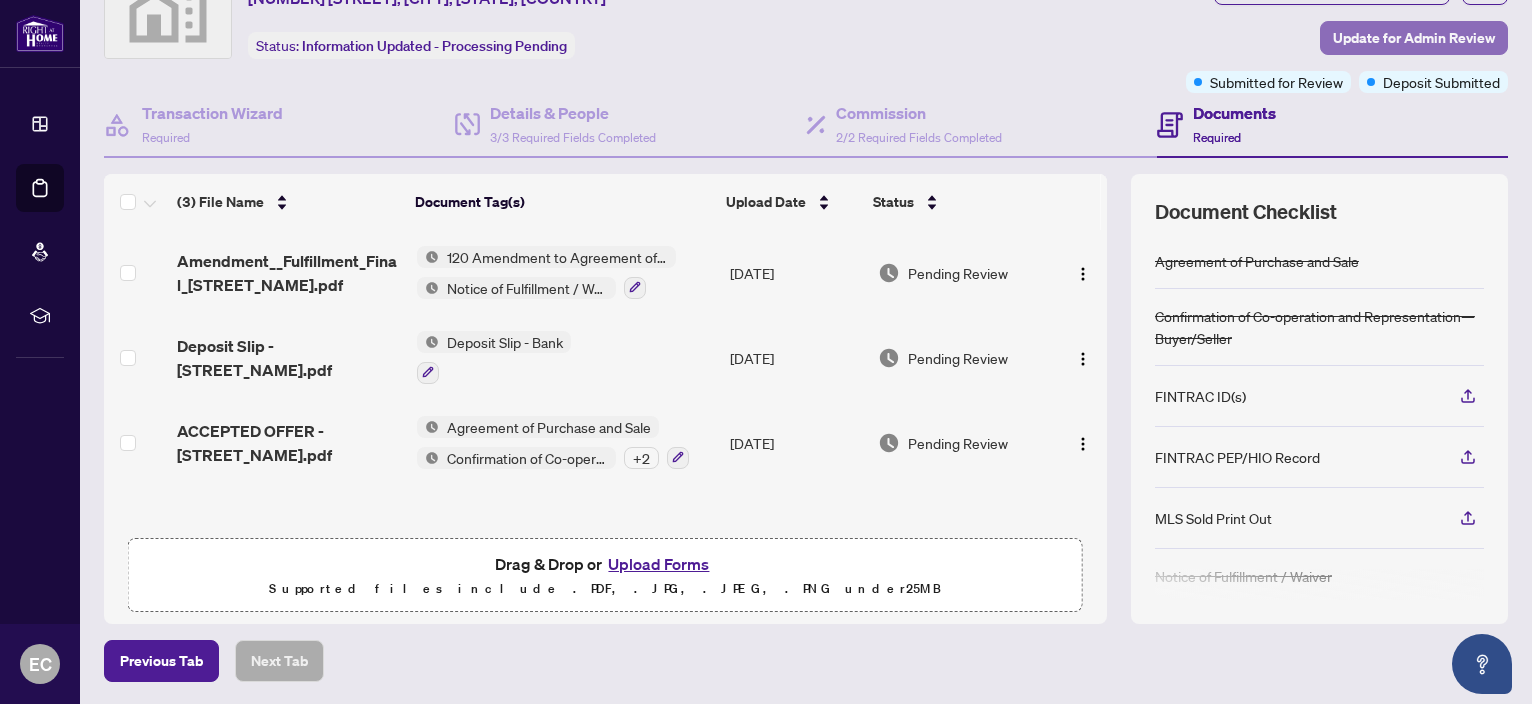 click on "Update for Admin Review" at bounding box center (1414, 38) 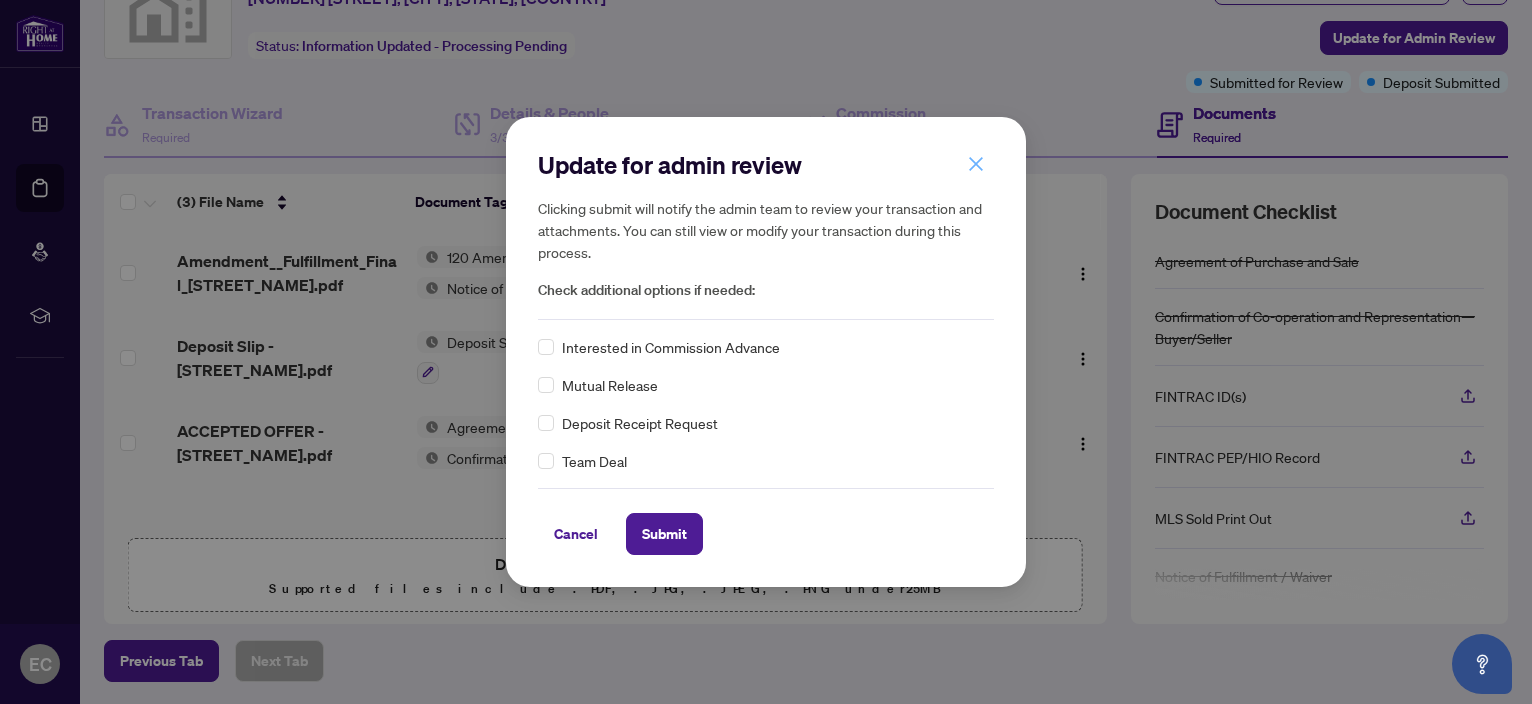 click 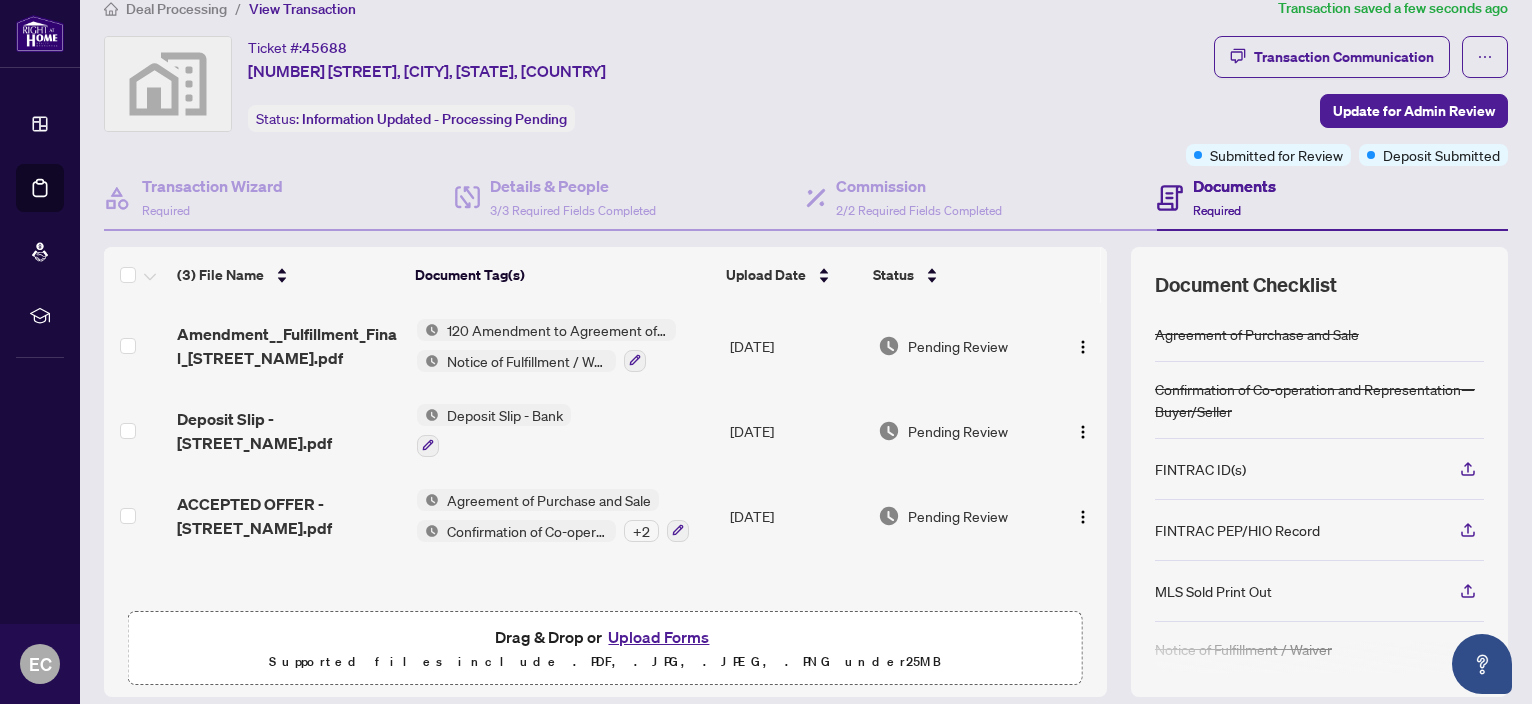 scroll, scrollTop: 0, scrollLeft: 0, axis: both 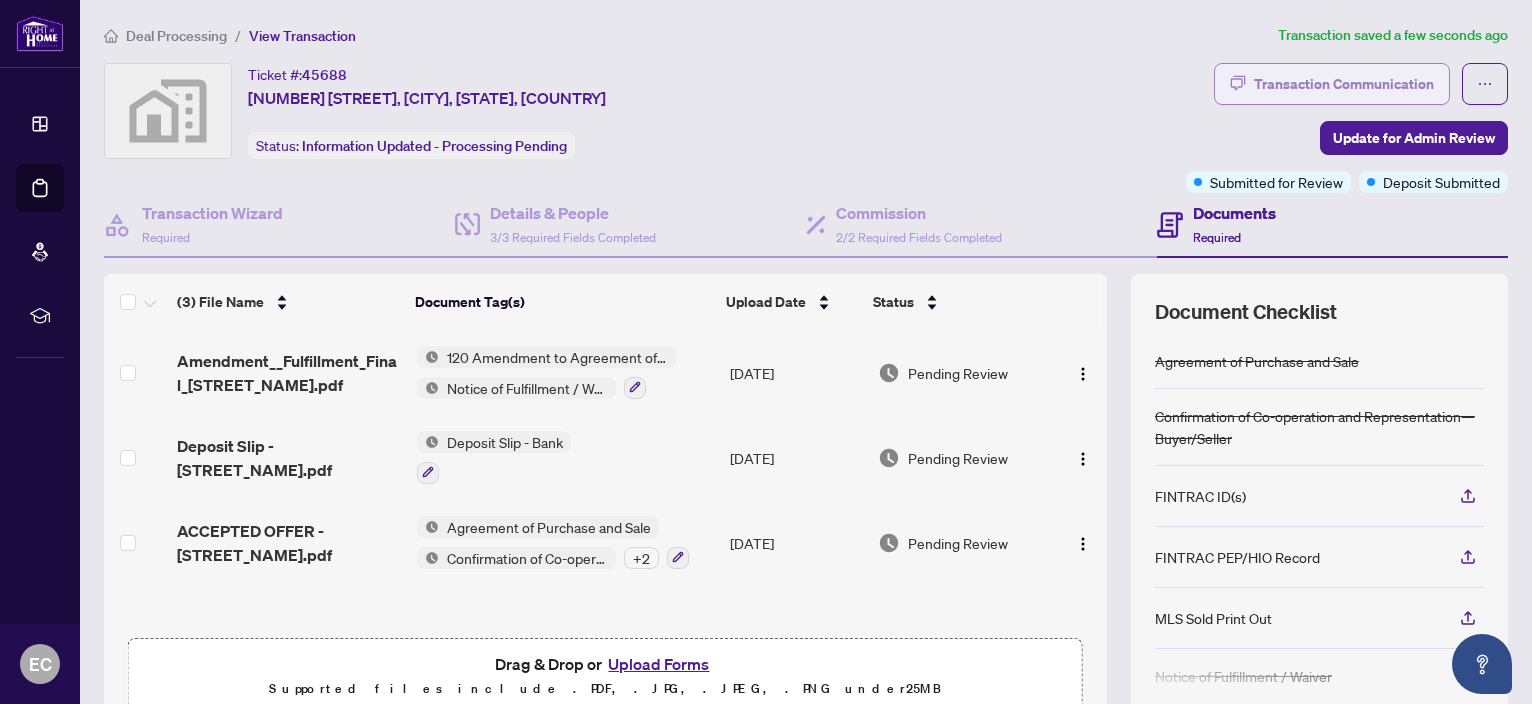 click on "Transaction Communication" at bounding box center [1344, 84] 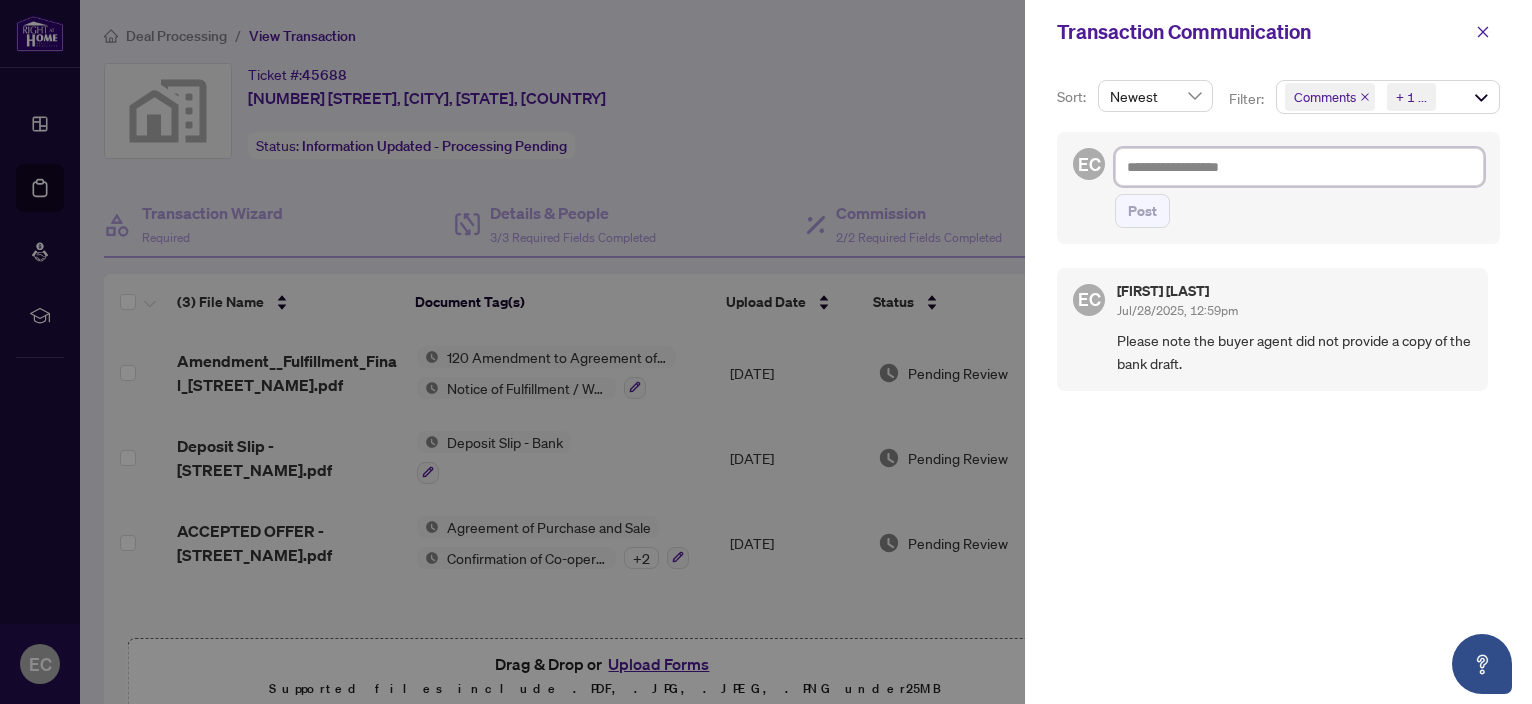 click at bounding box center [1299, 167] 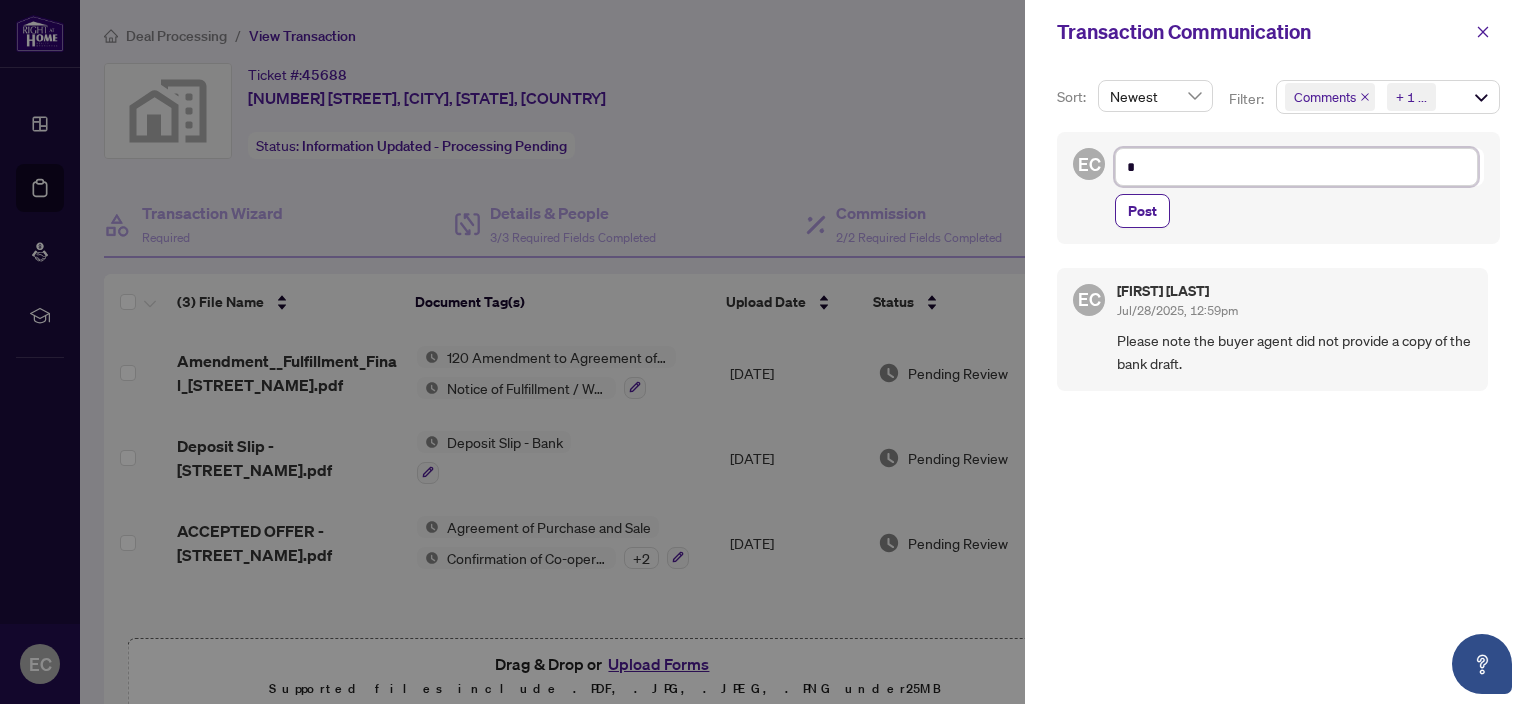 type on "**" 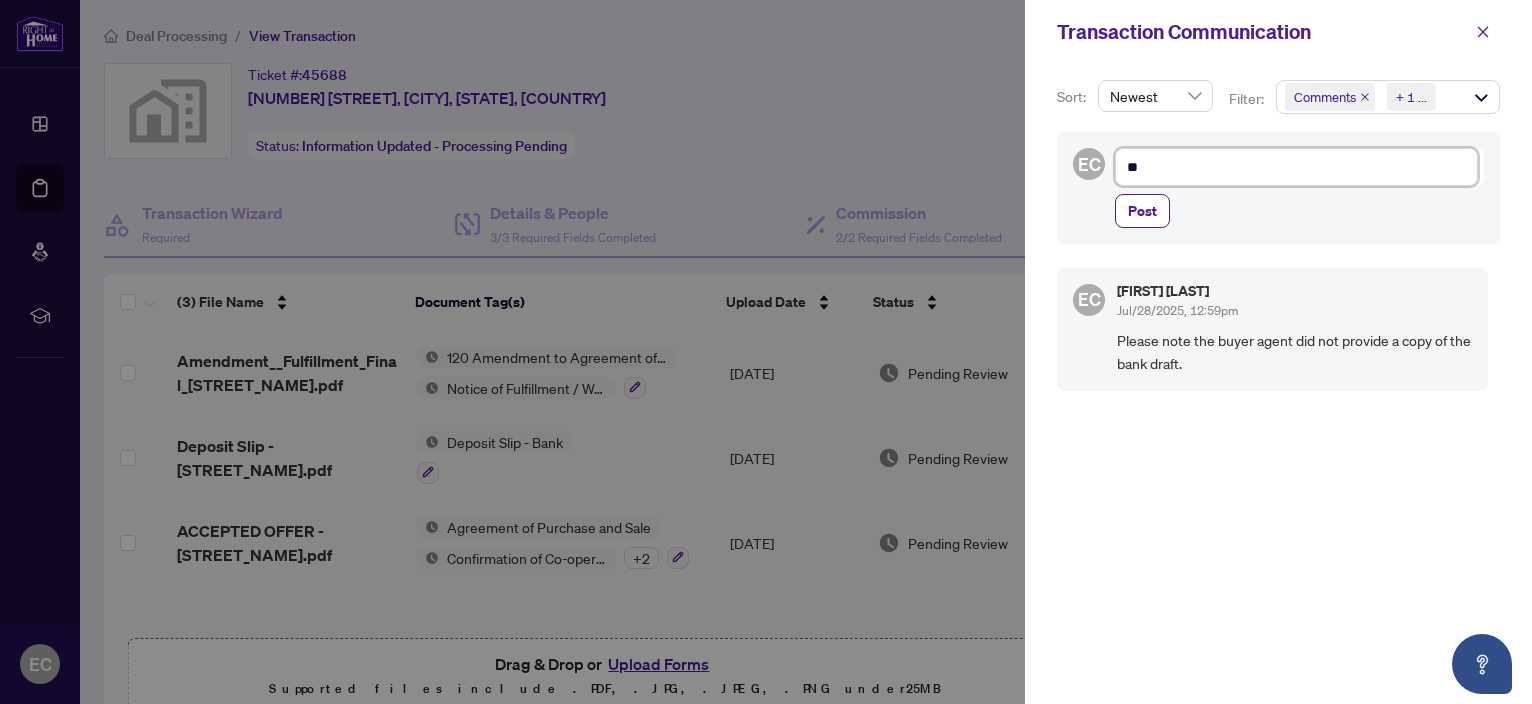 type on "***" 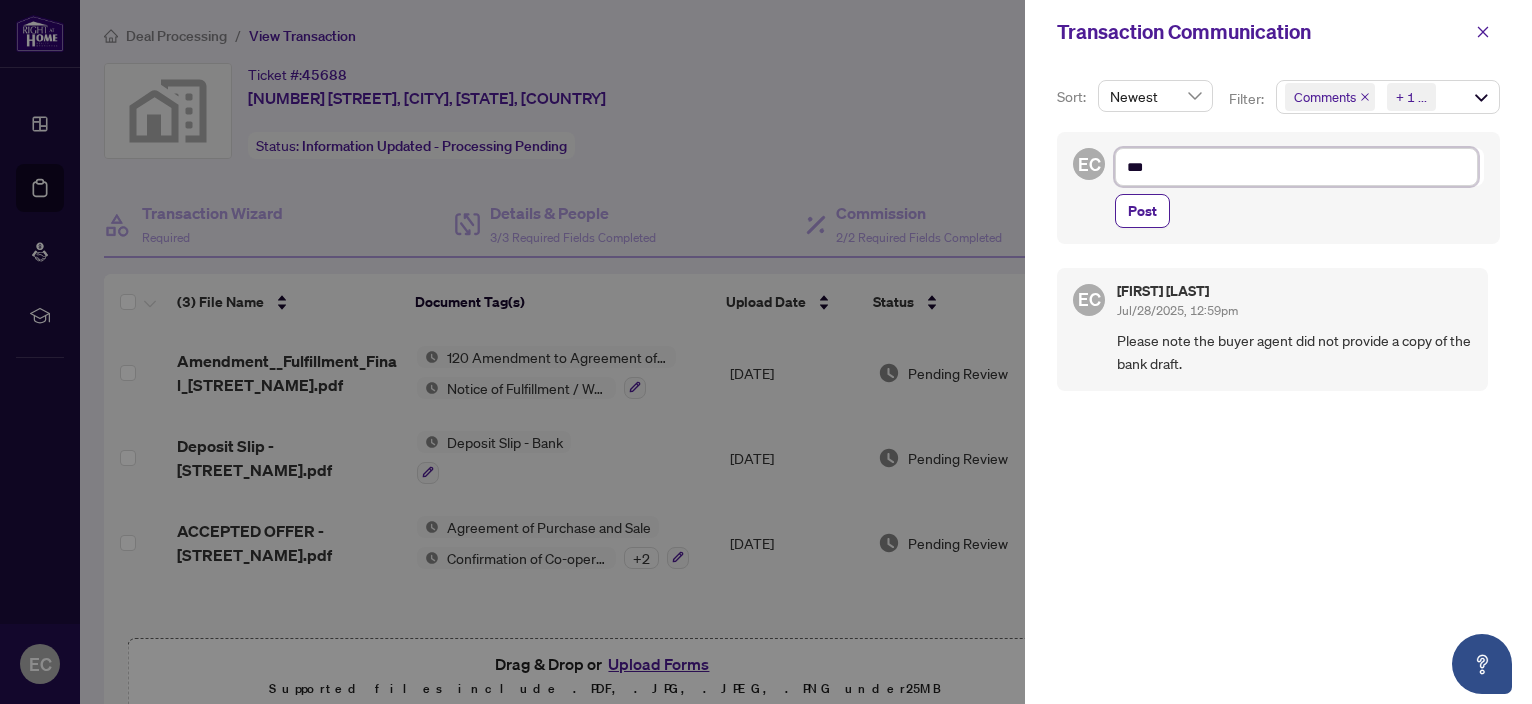 type on "****" 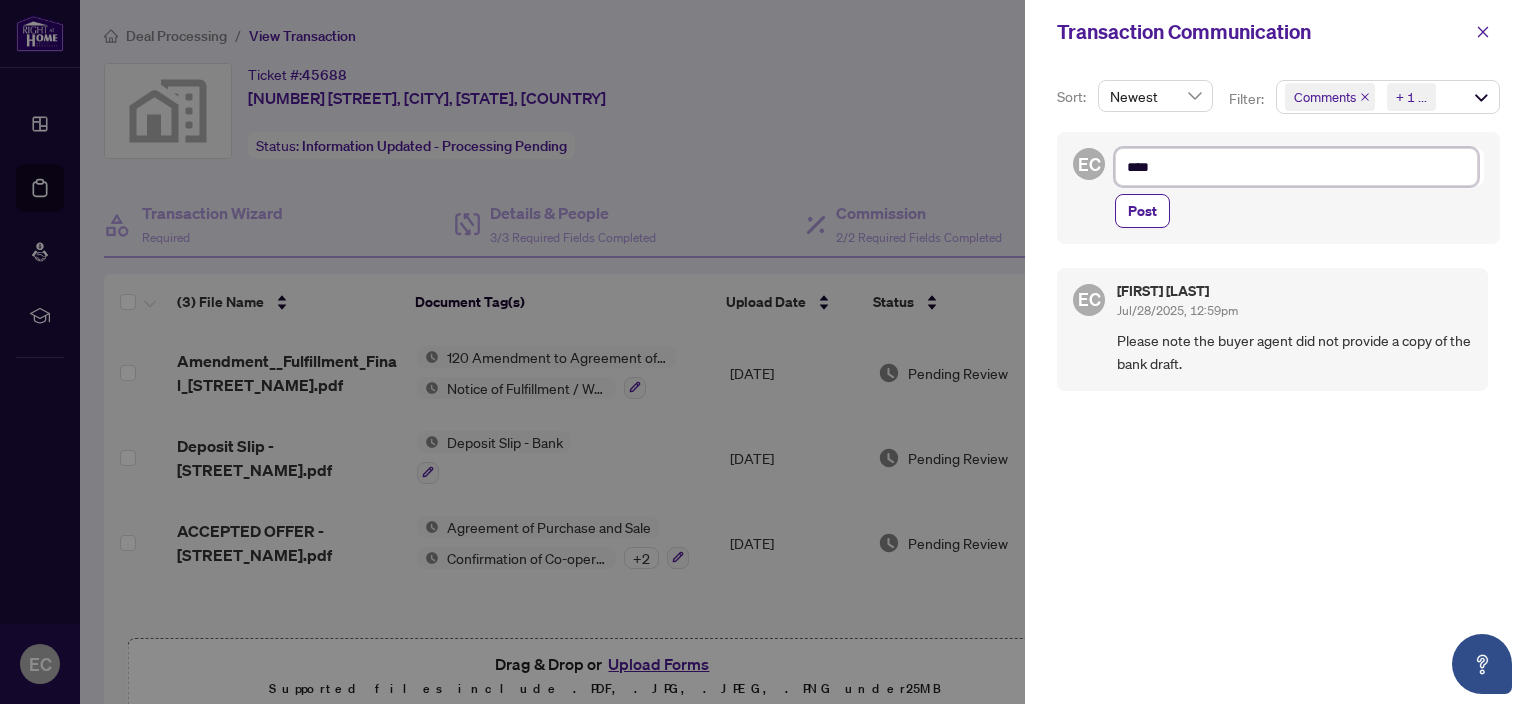 type on "*****" 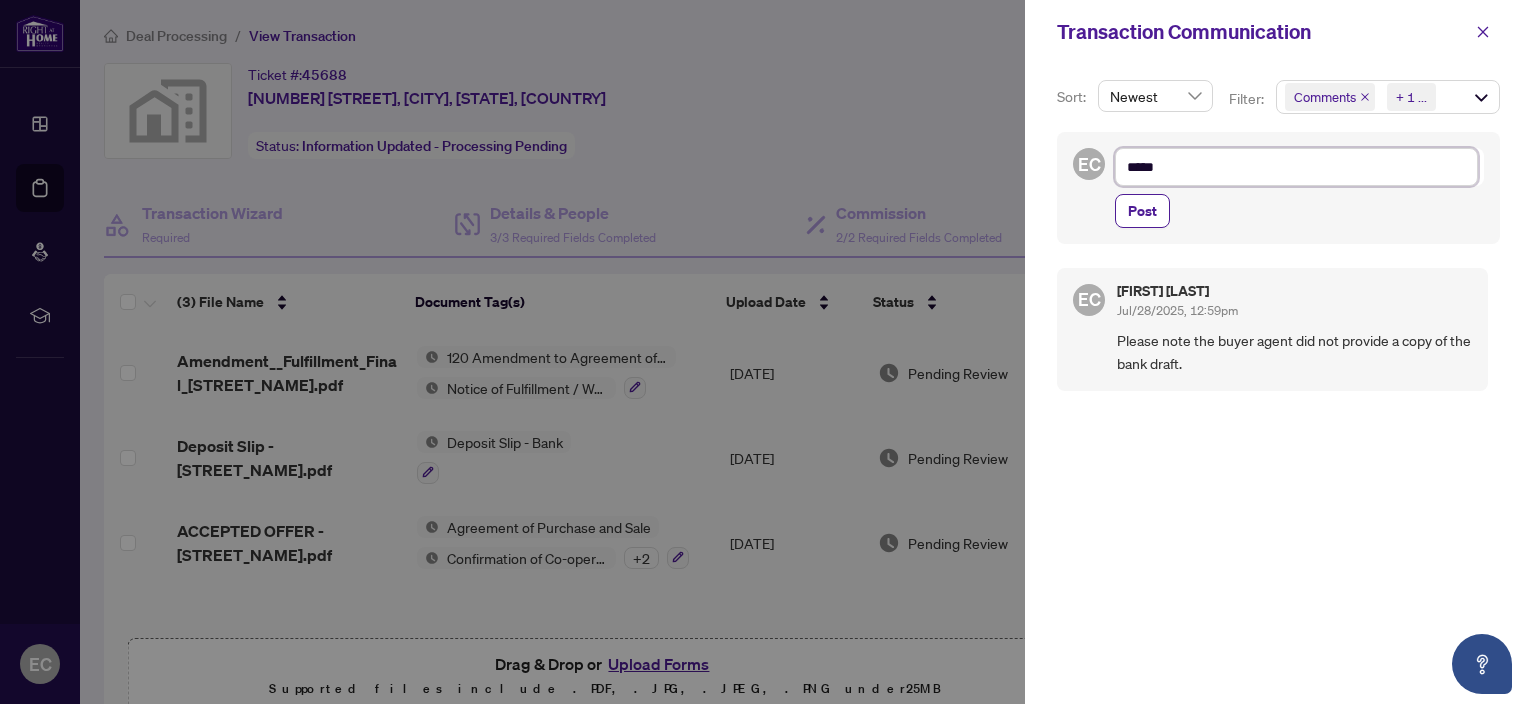 type on "*****" 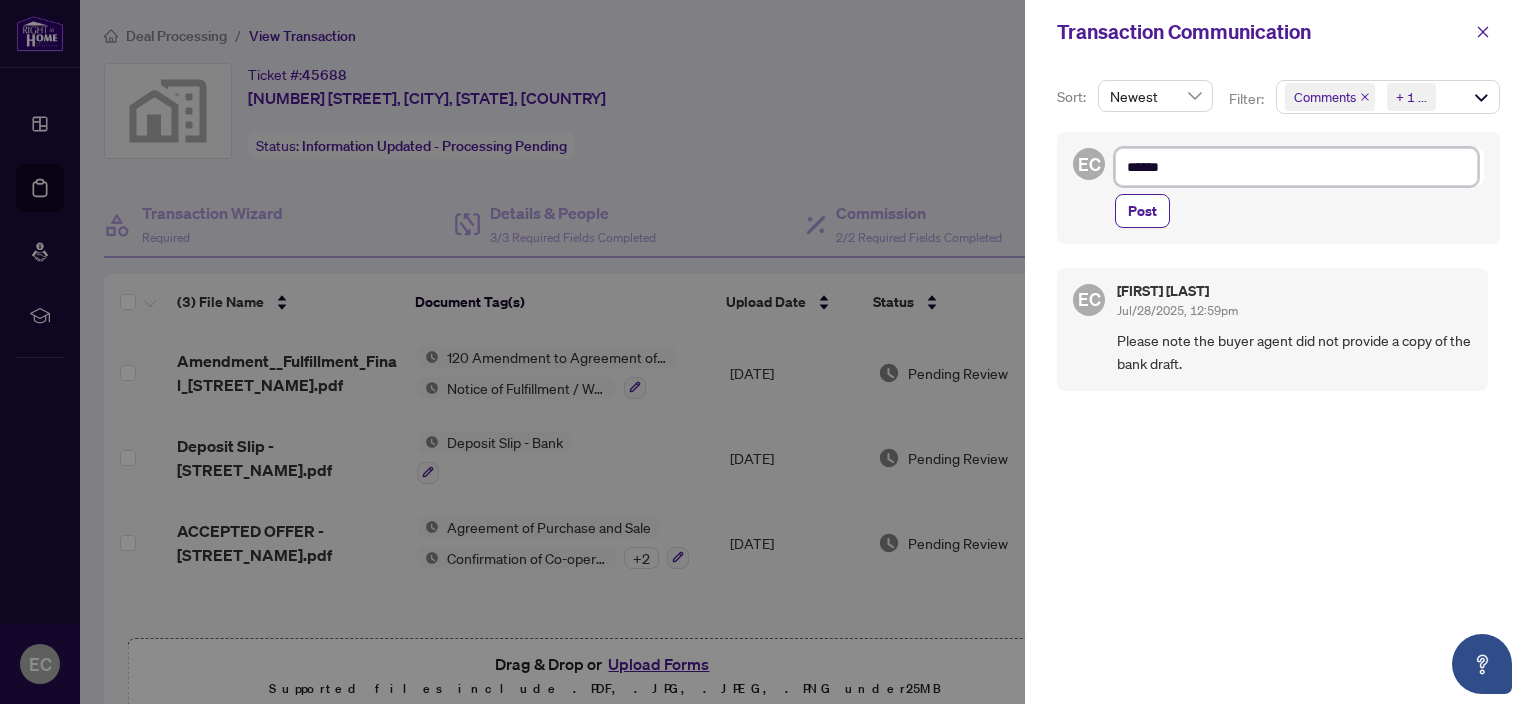 type on "*******" 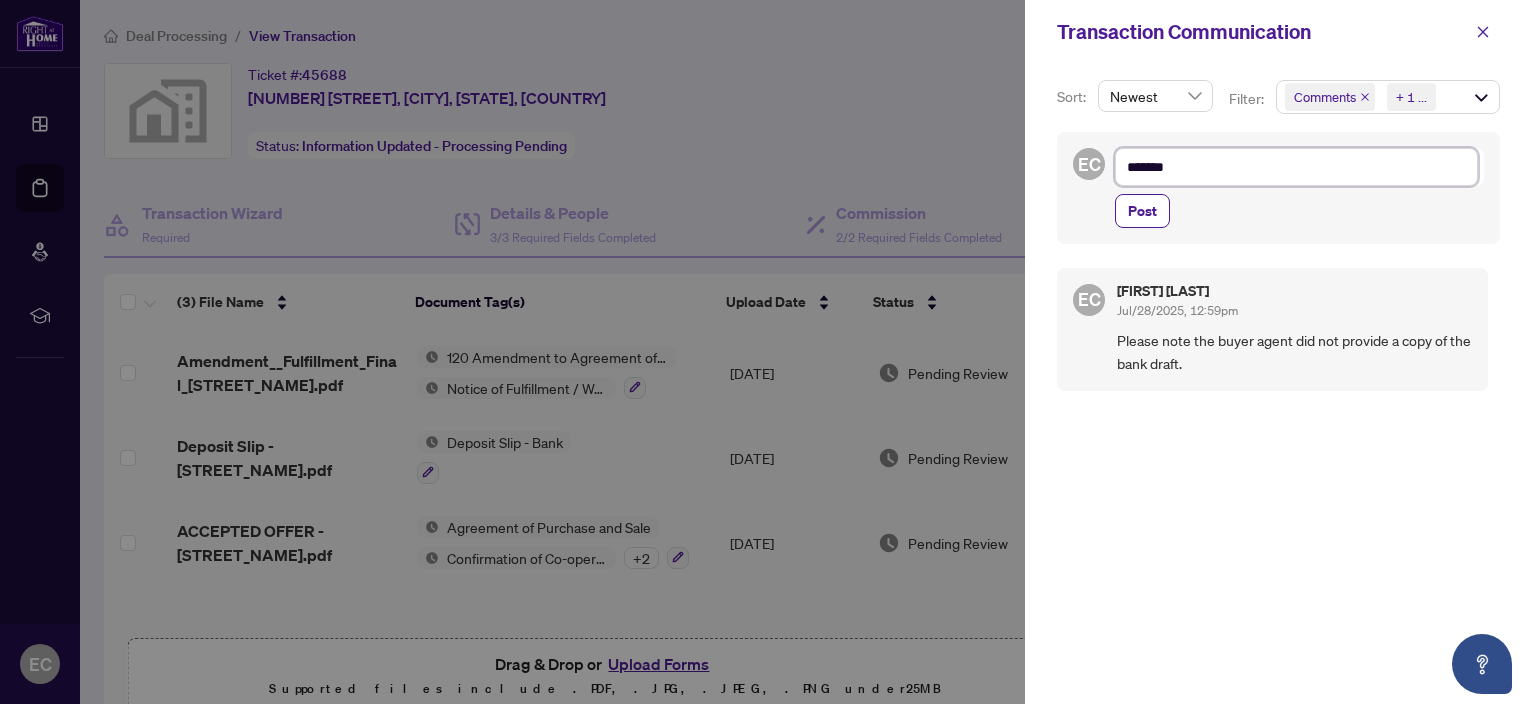 type on "********" 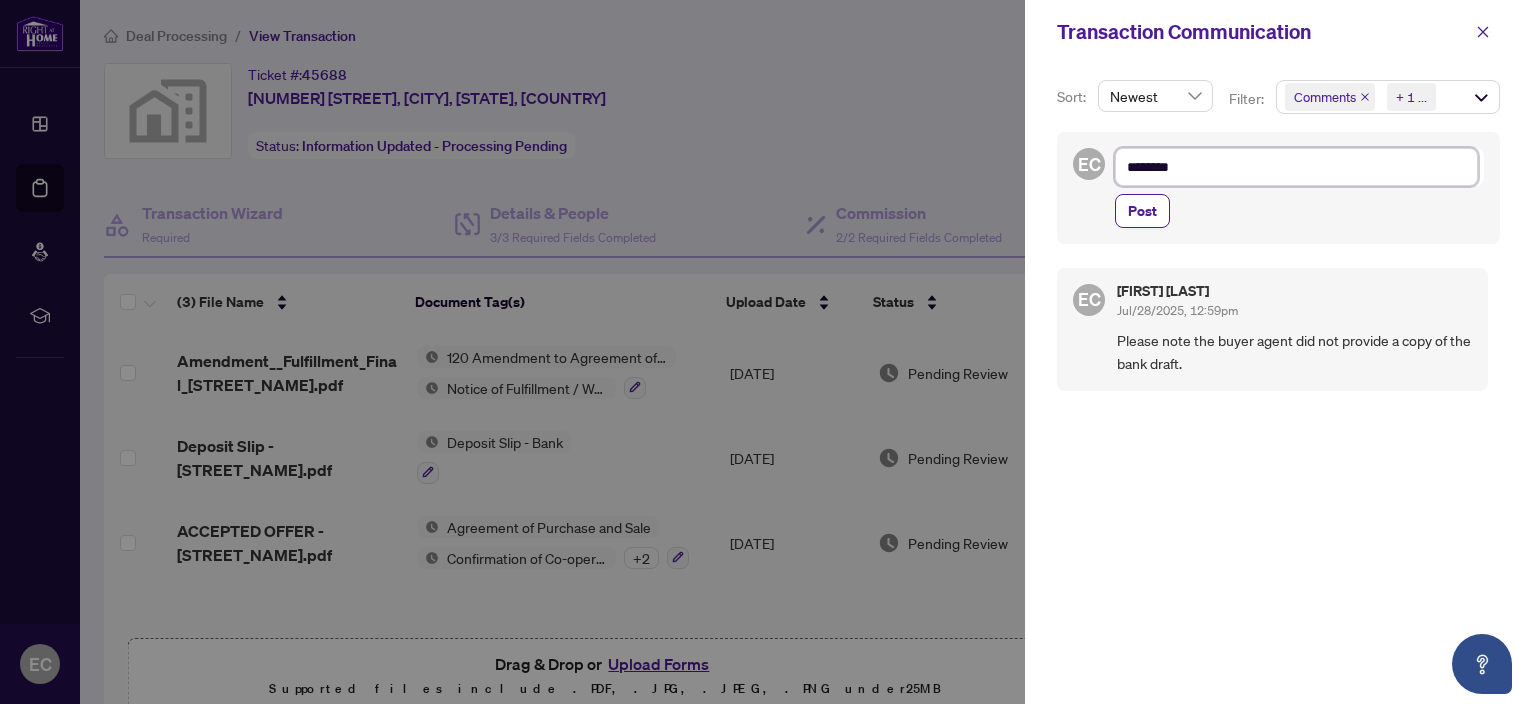 type on "*********" 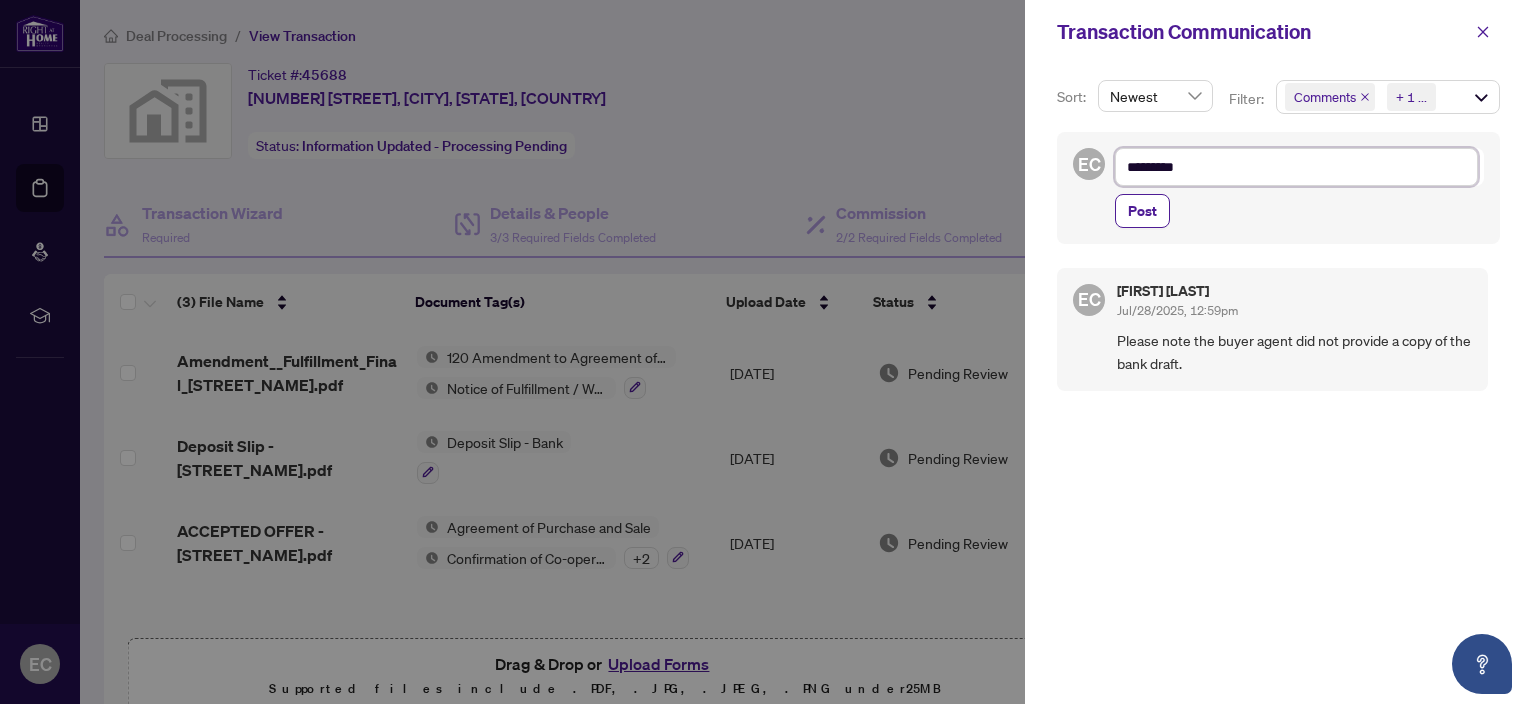 type on "*********" 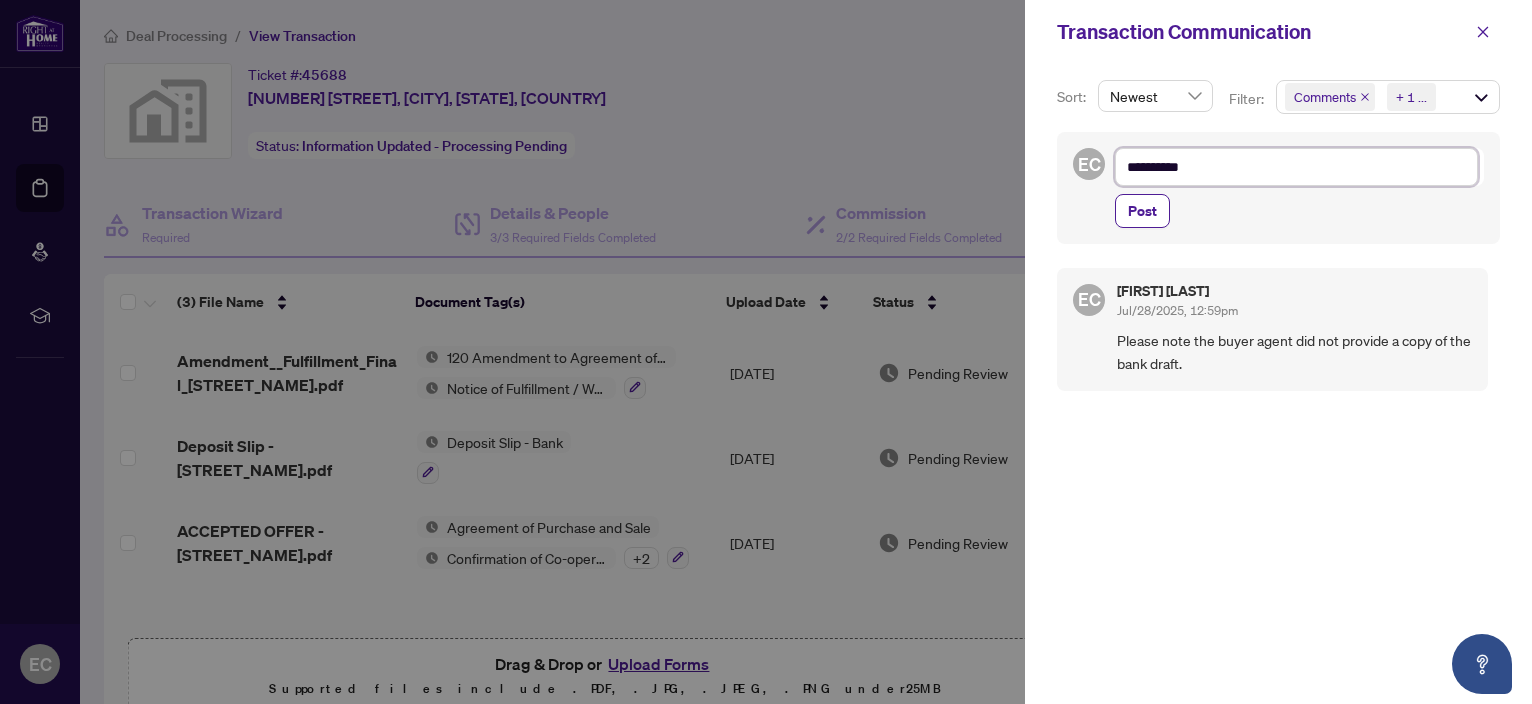 type on "**********" 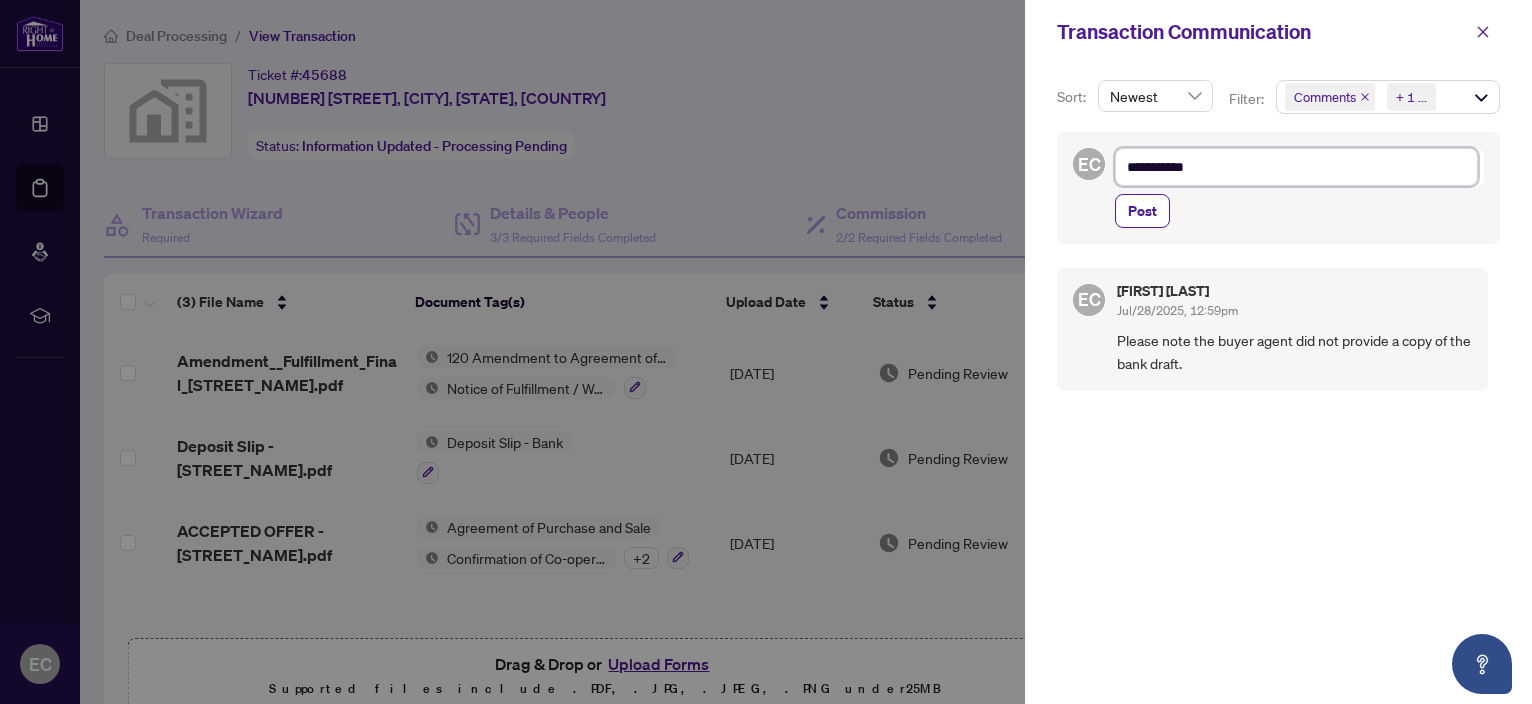type on "**********" 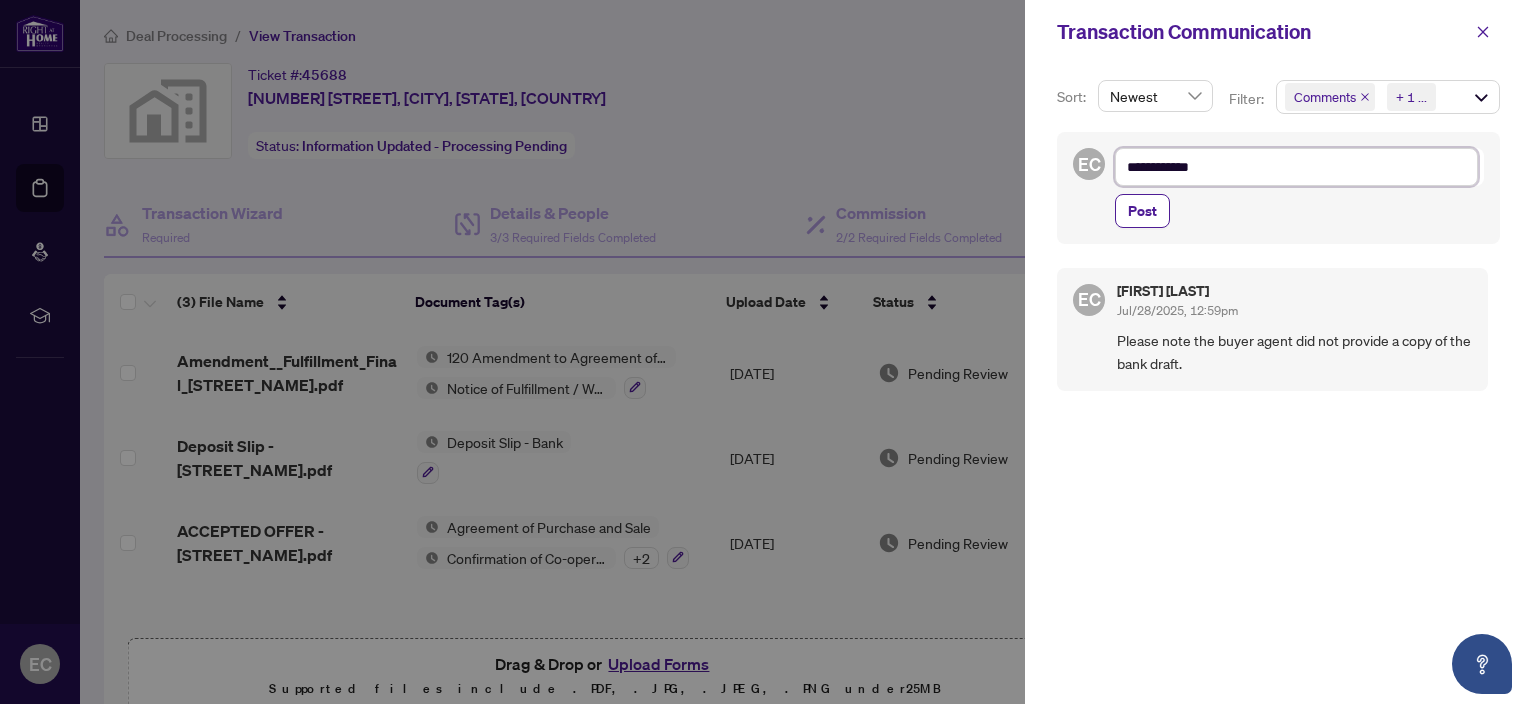 type on "**********" 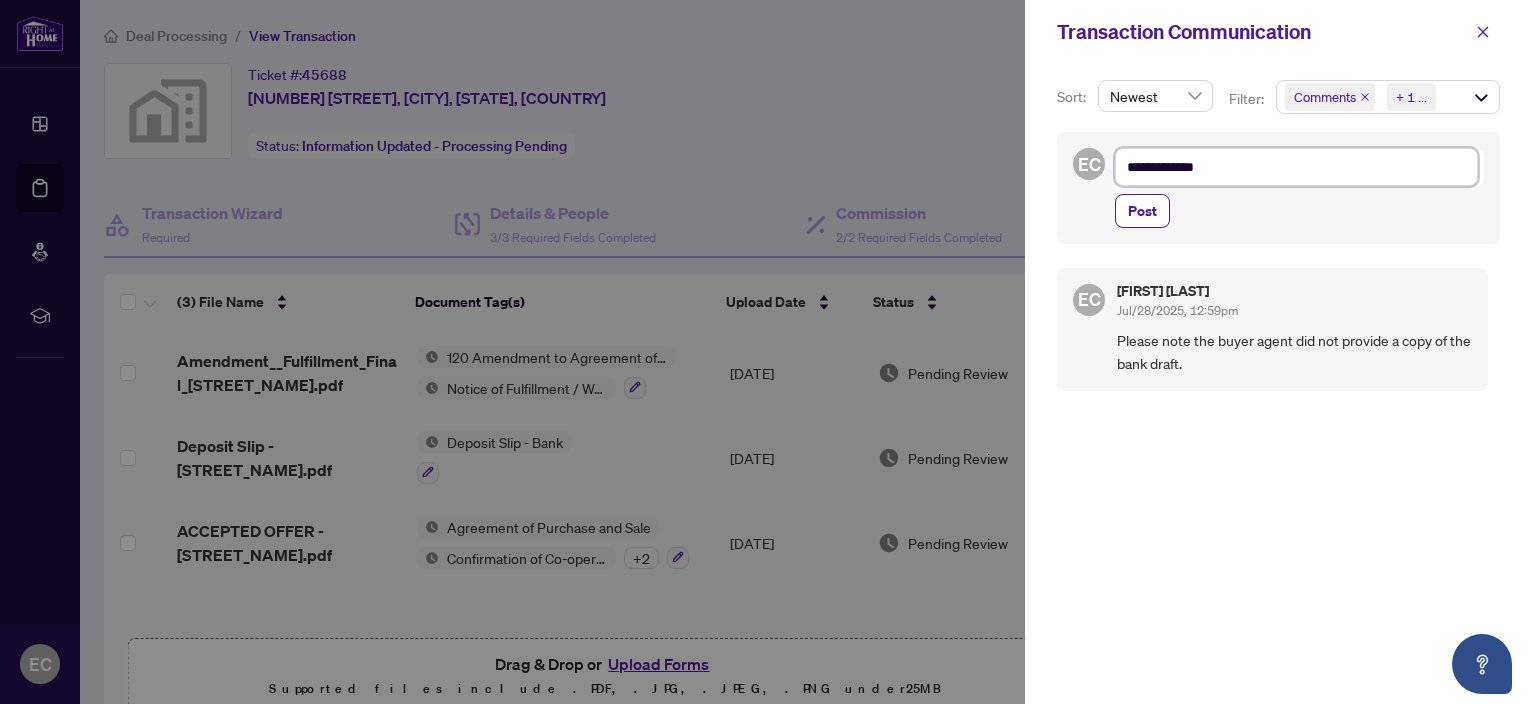 type on "**********" 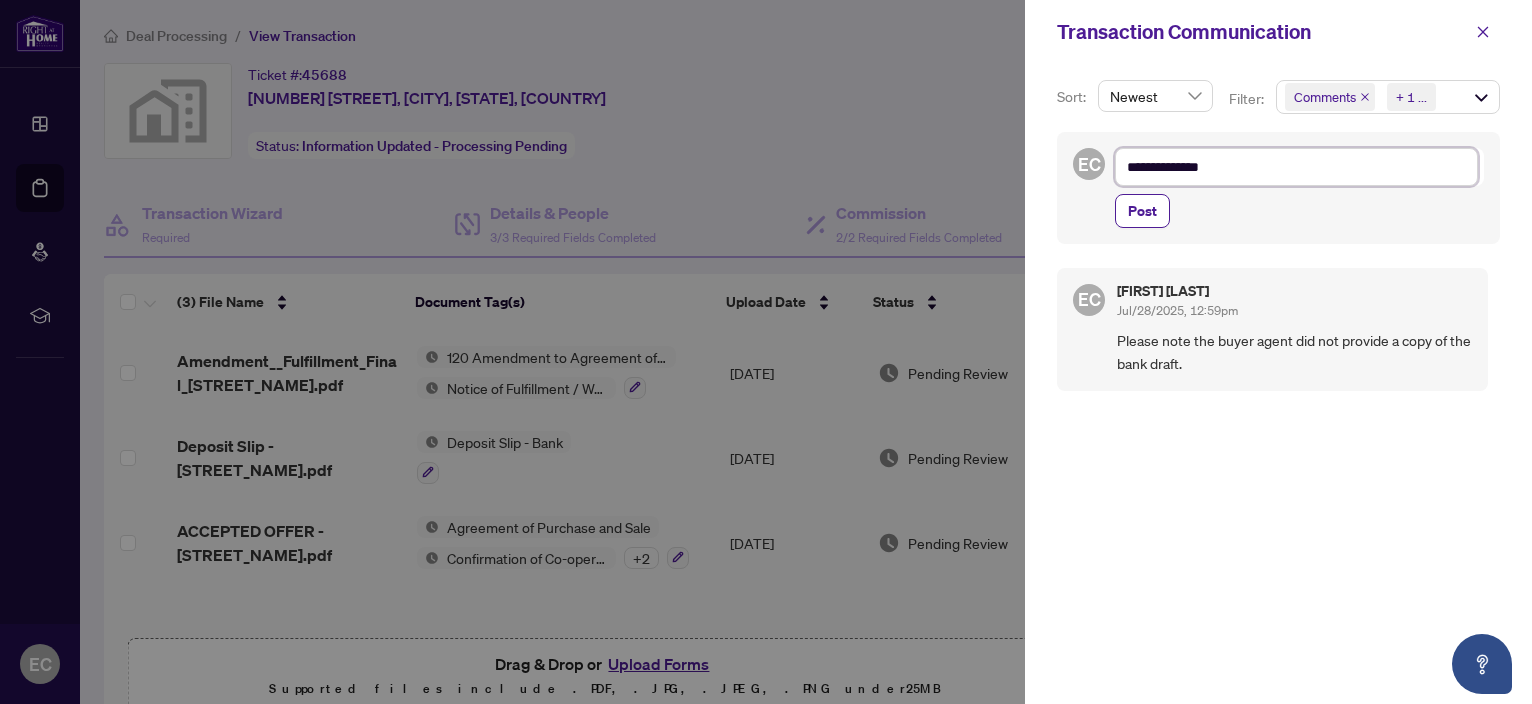 type on "**********" 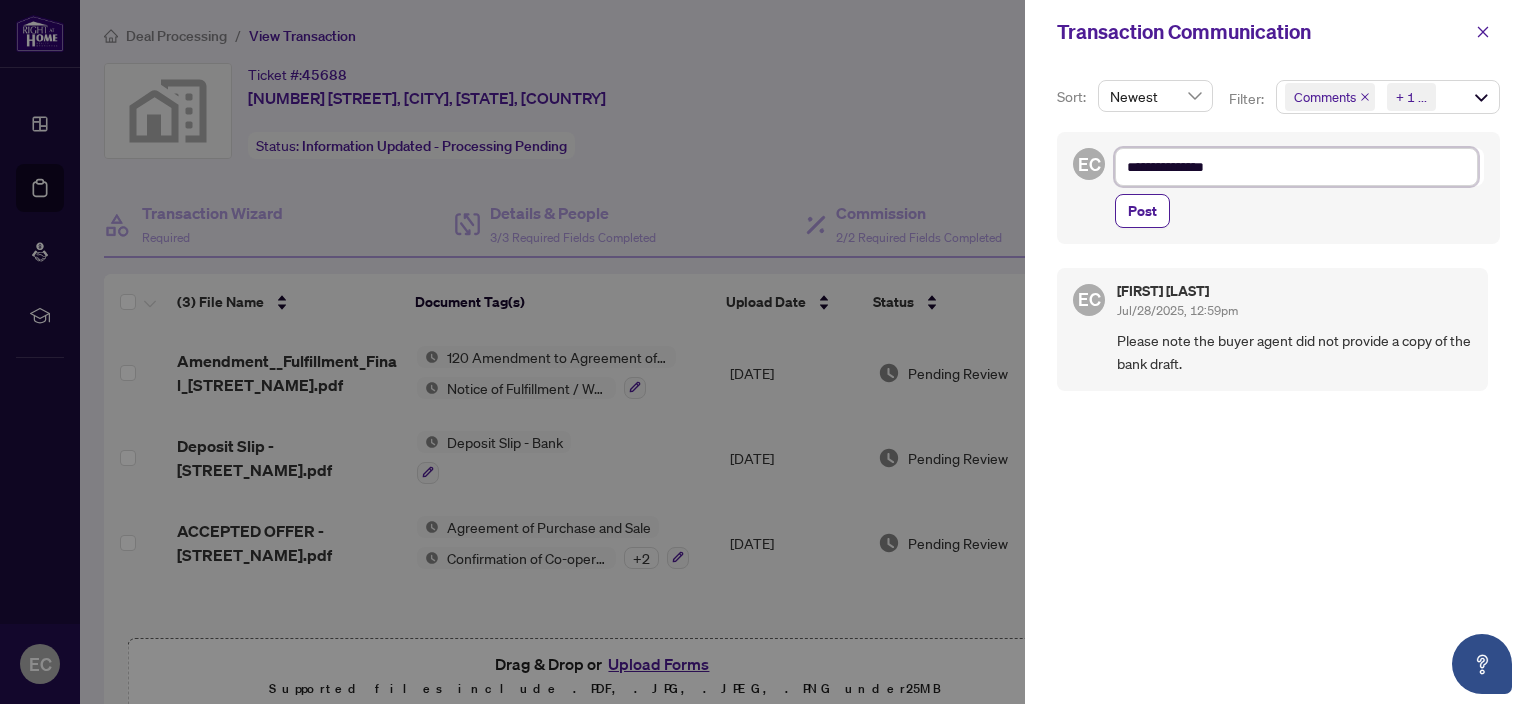 type on "**********" 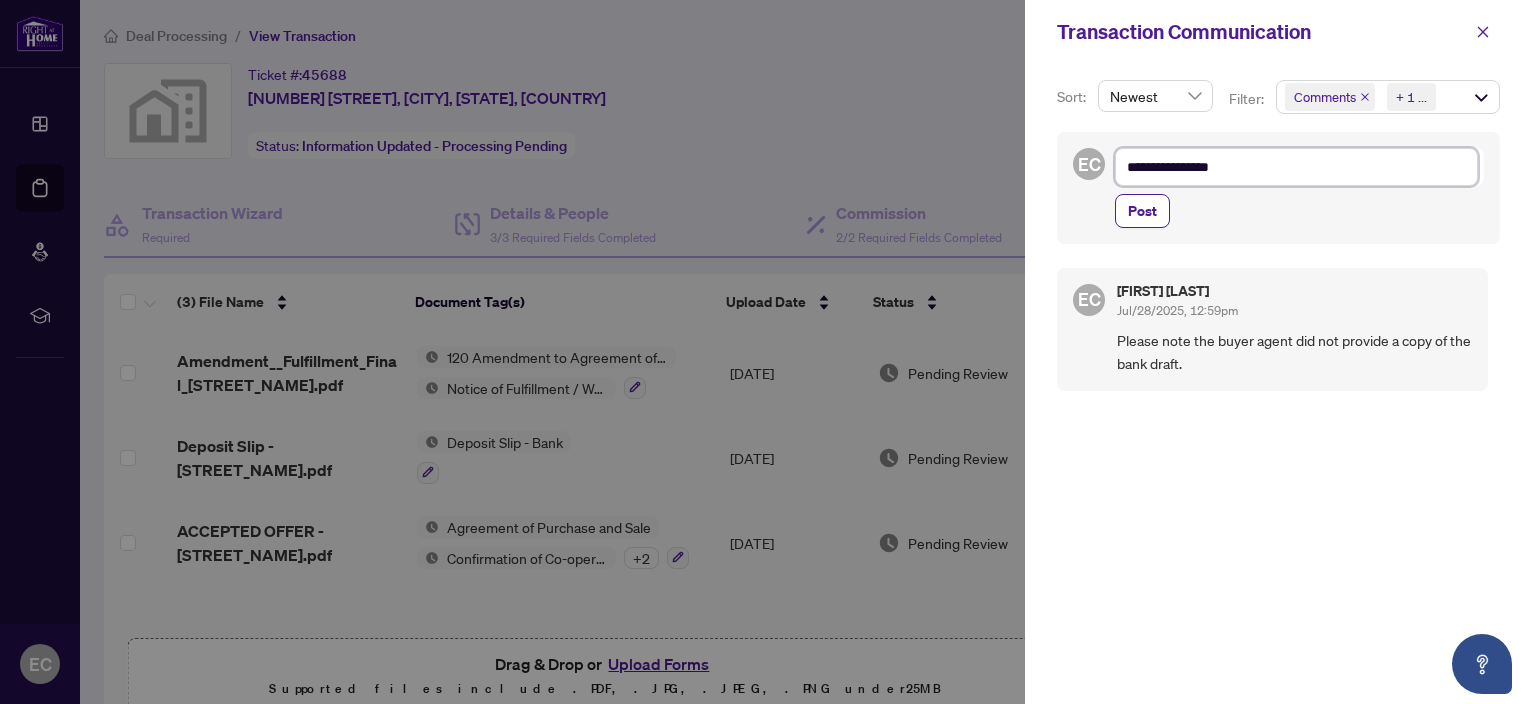 type on "**********" 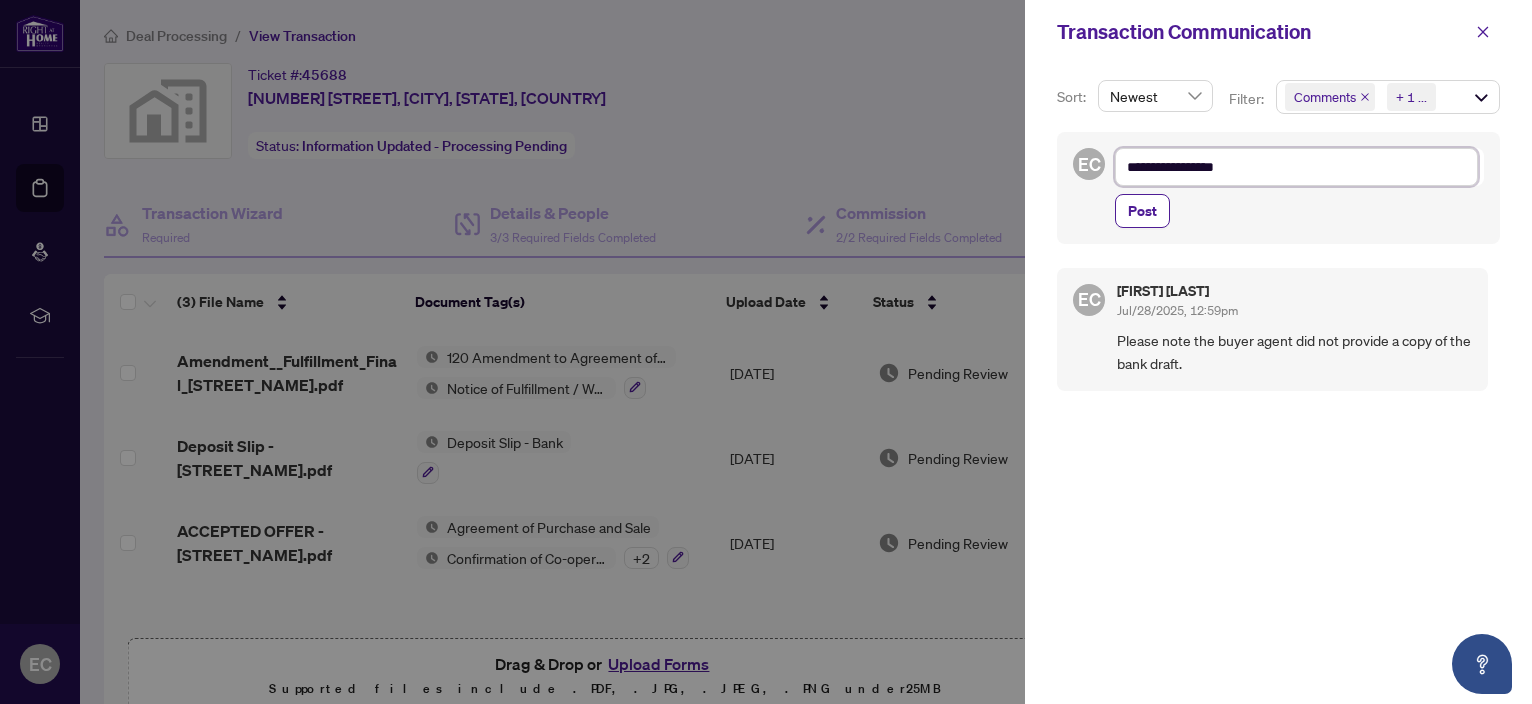 type on "**********" 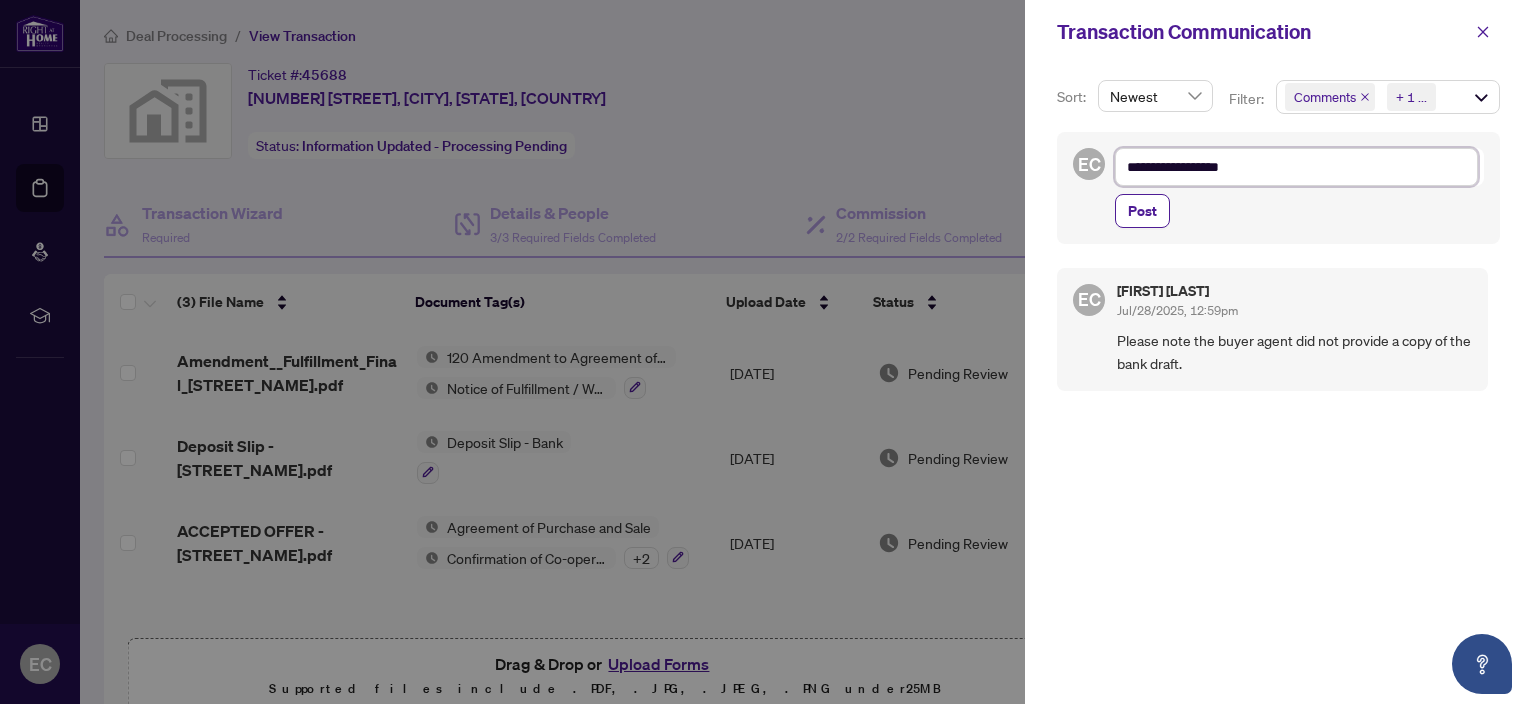 type on "**********" 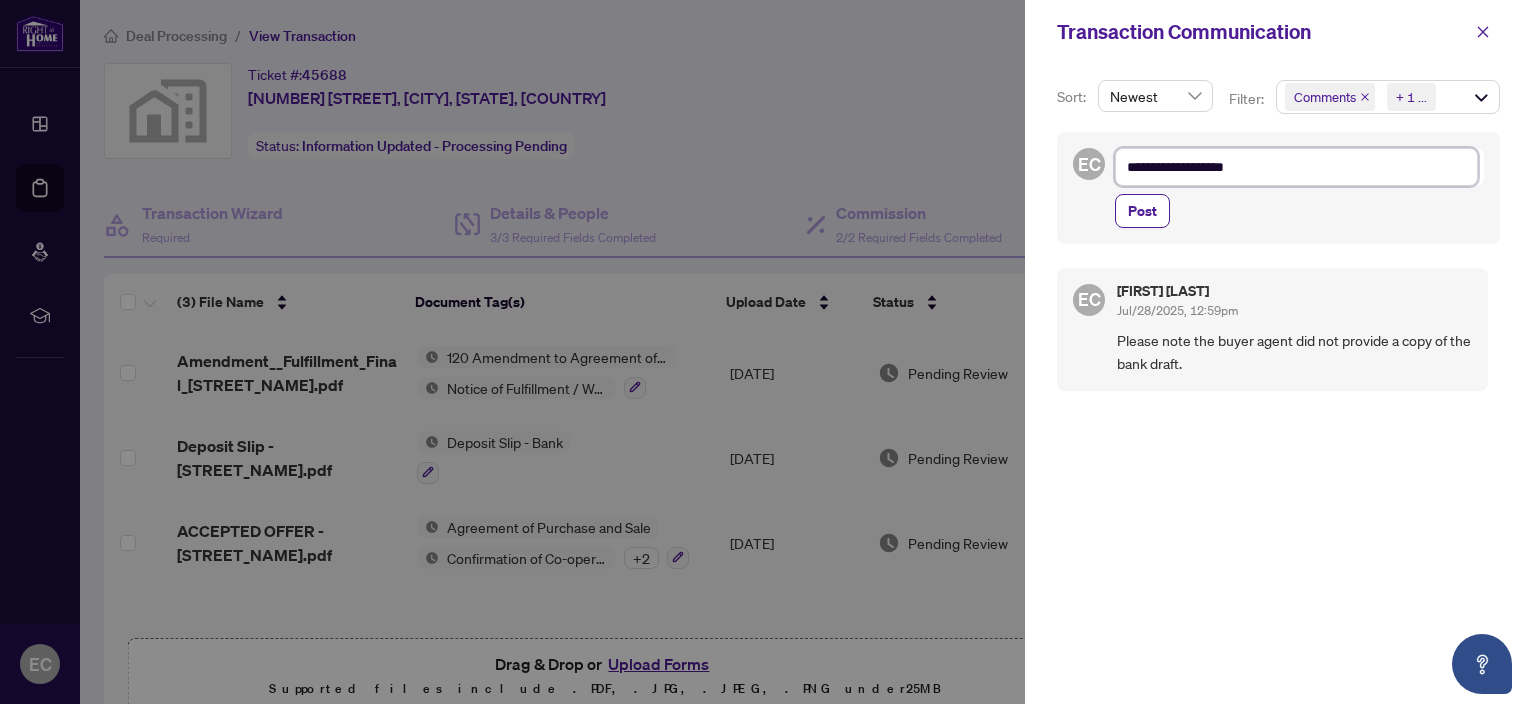 type on "**********" 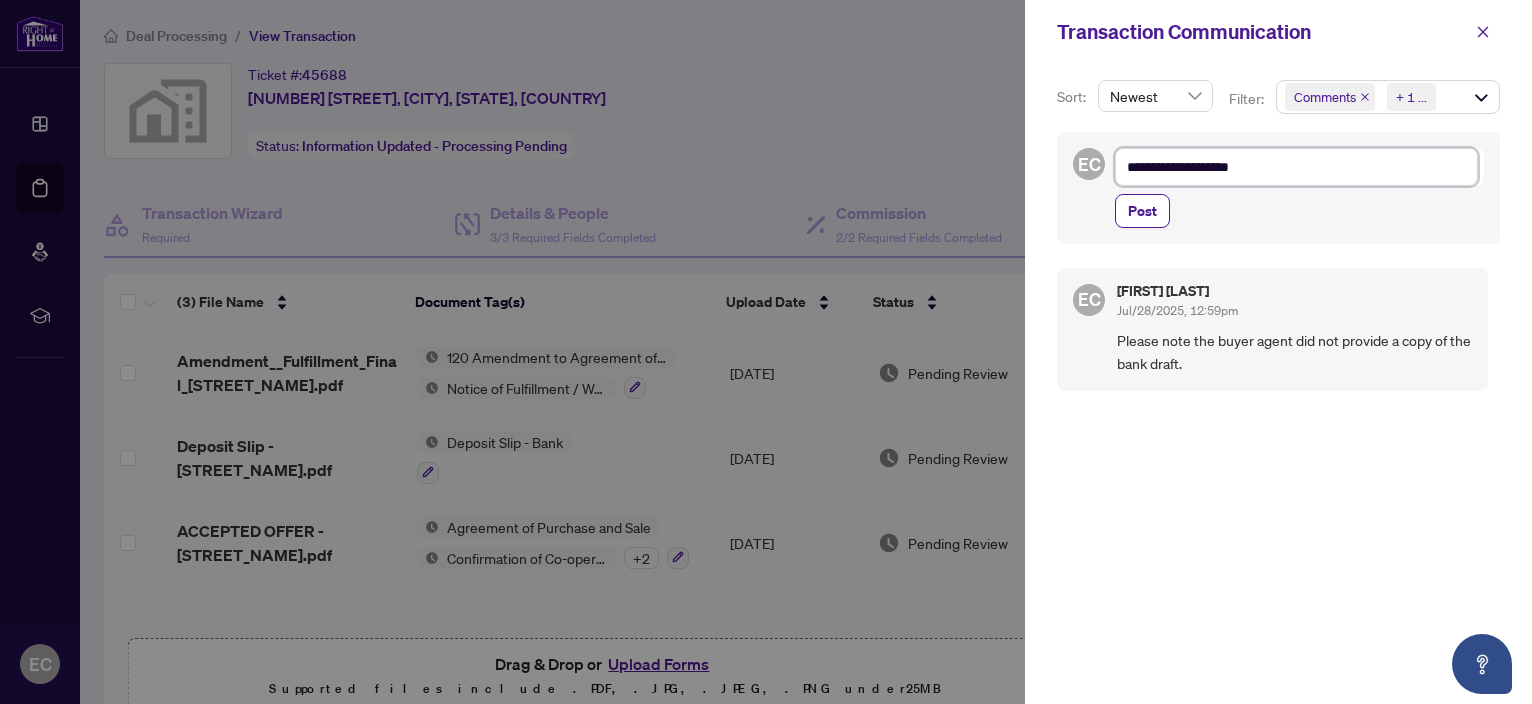 type on "**********" 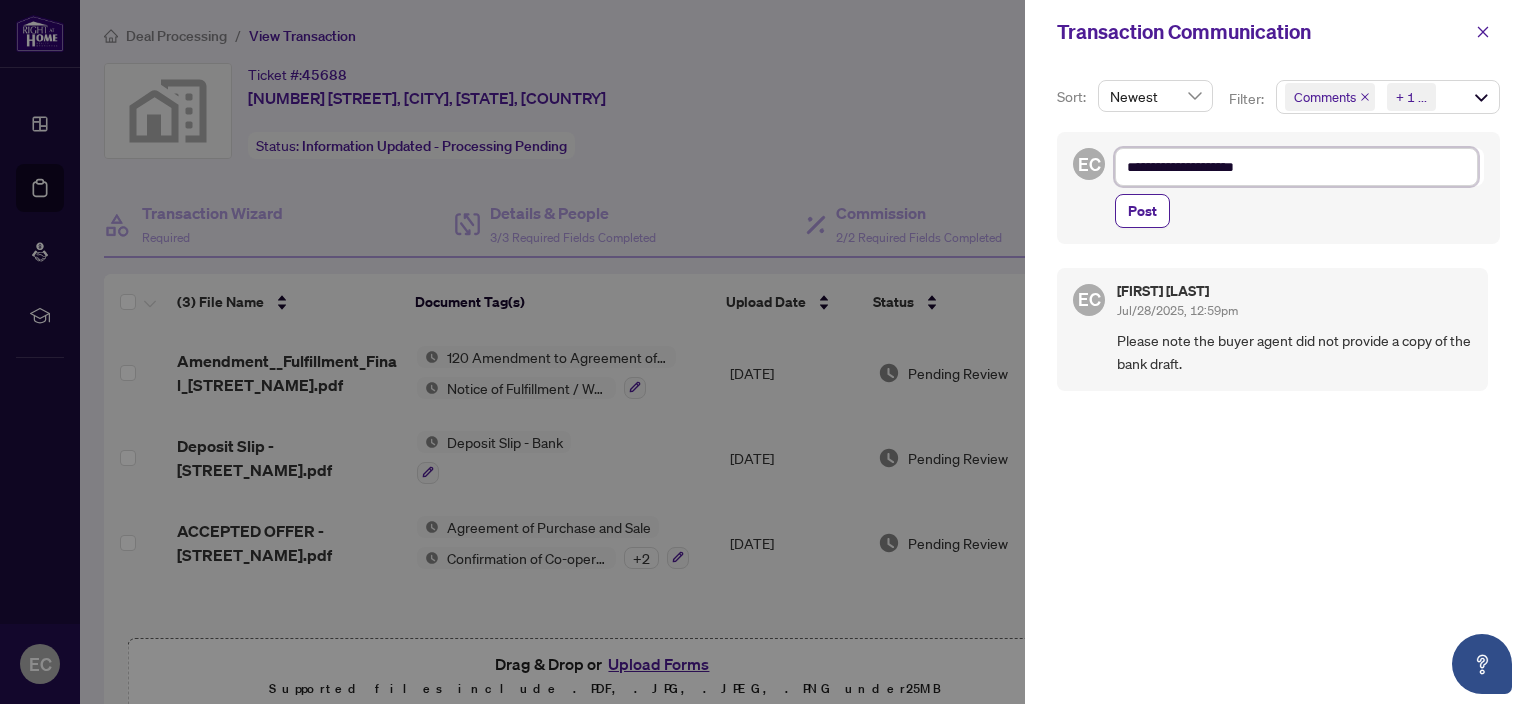 type on "**********" 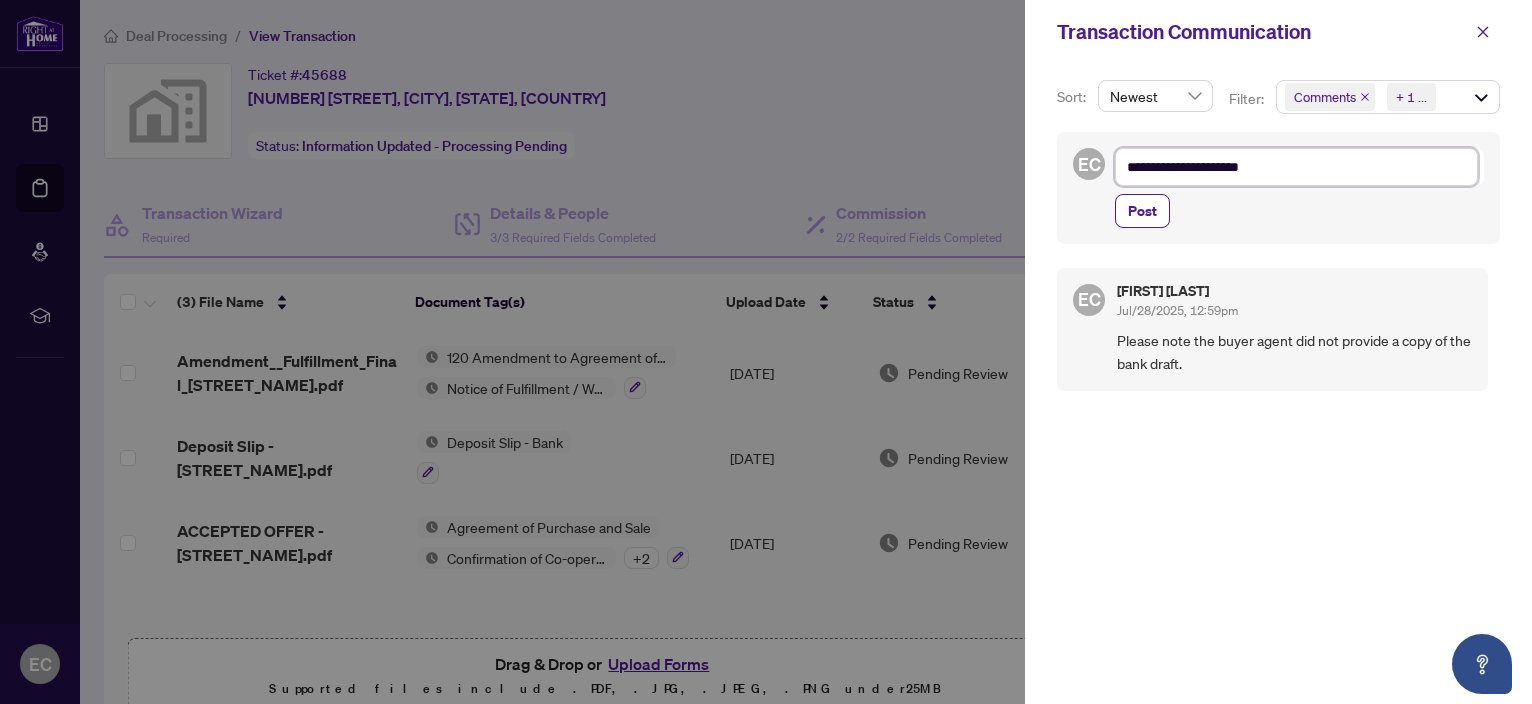 type on "**********" 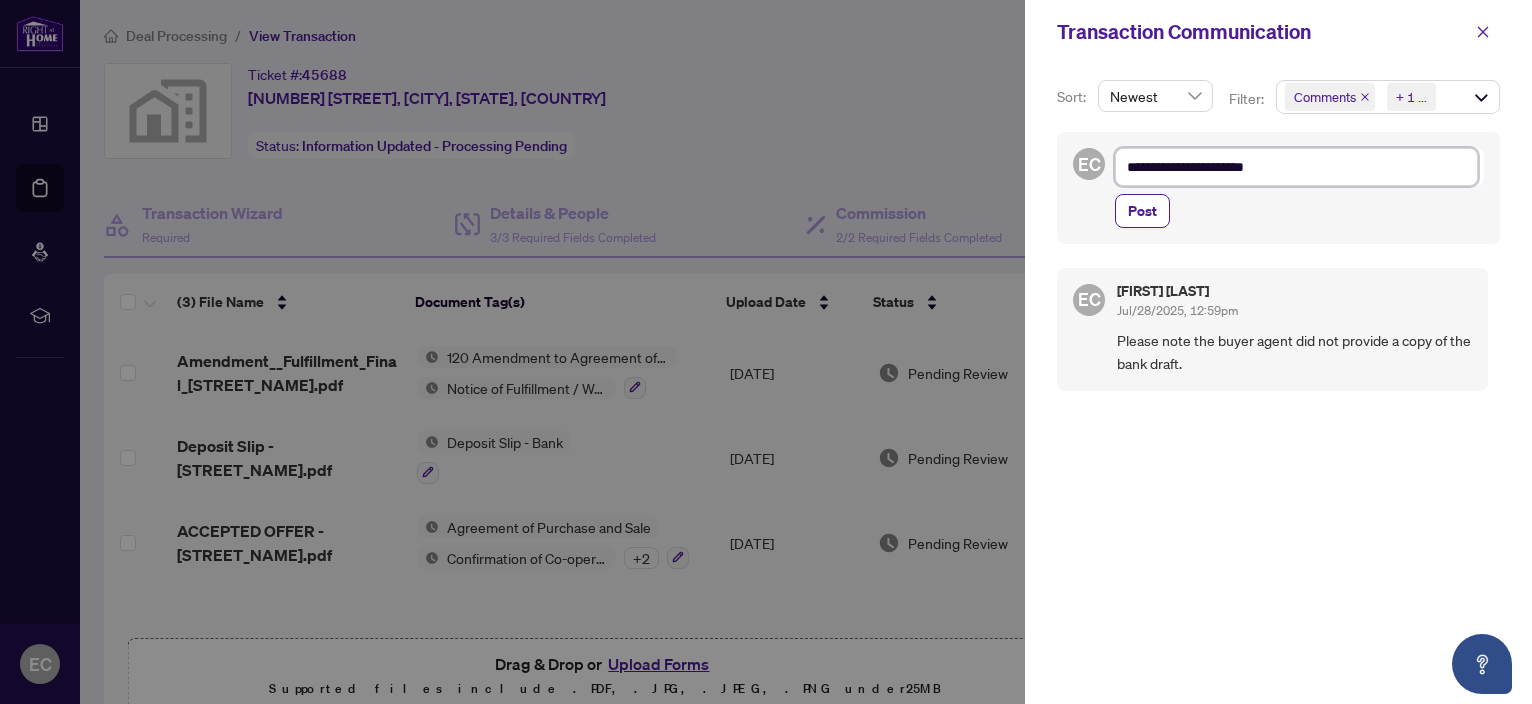 type on "**********" 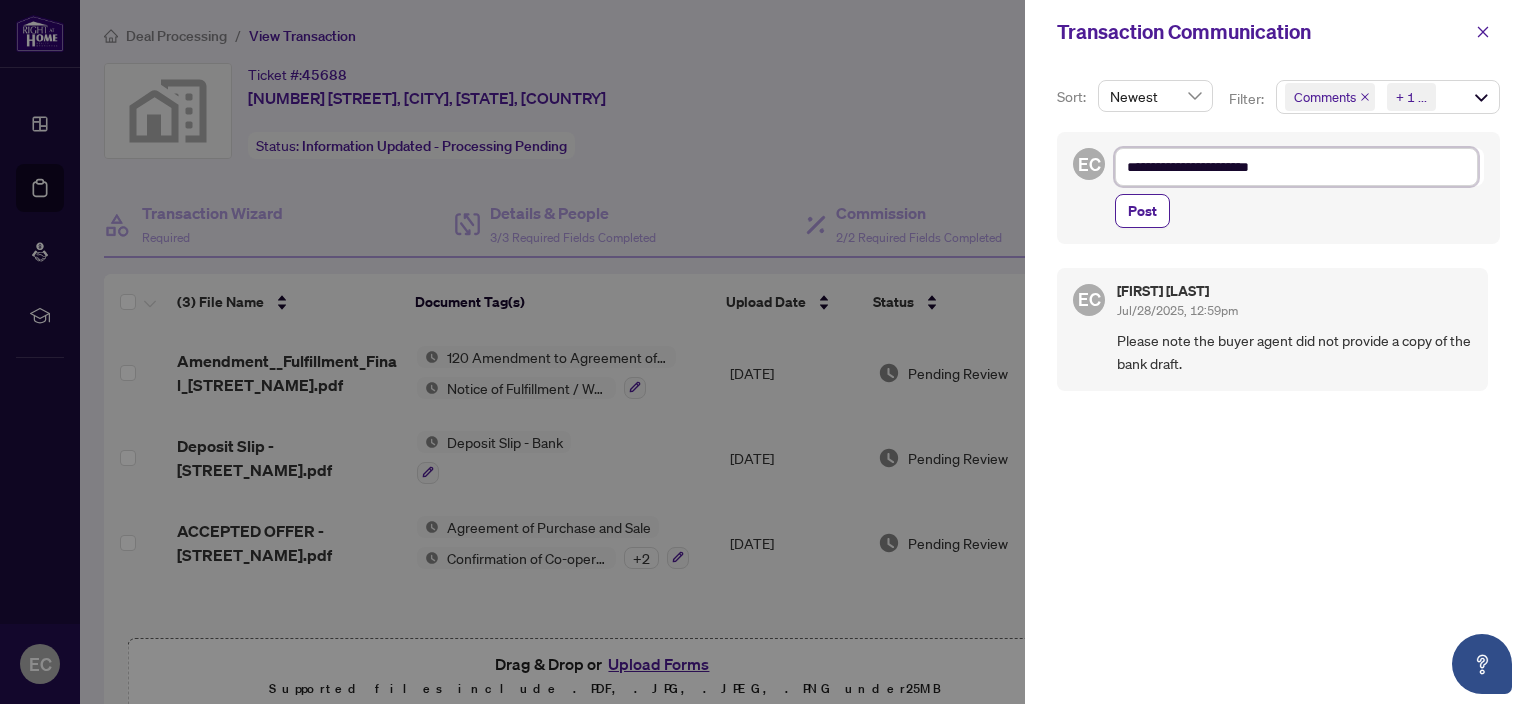 type on "**********" 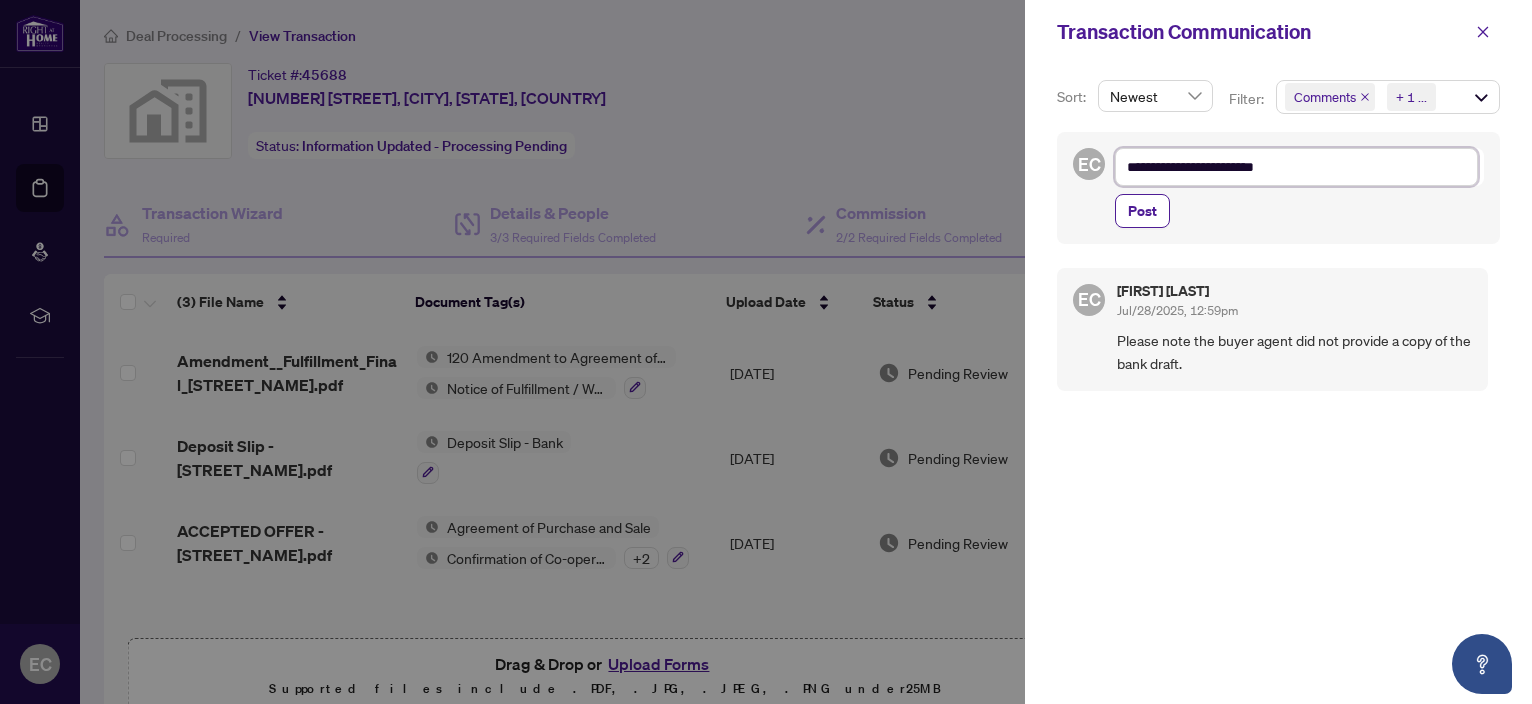 type on "**********" 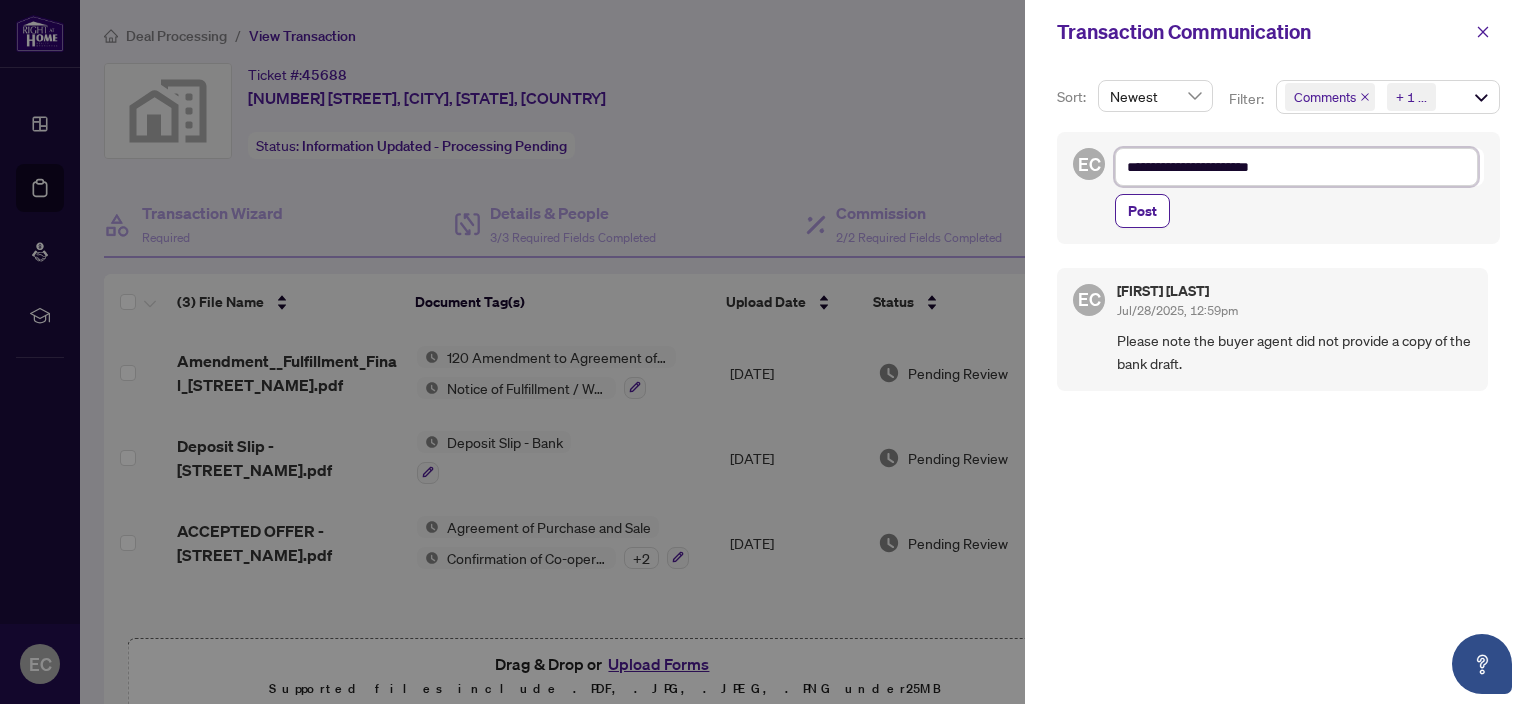 type on "**********" 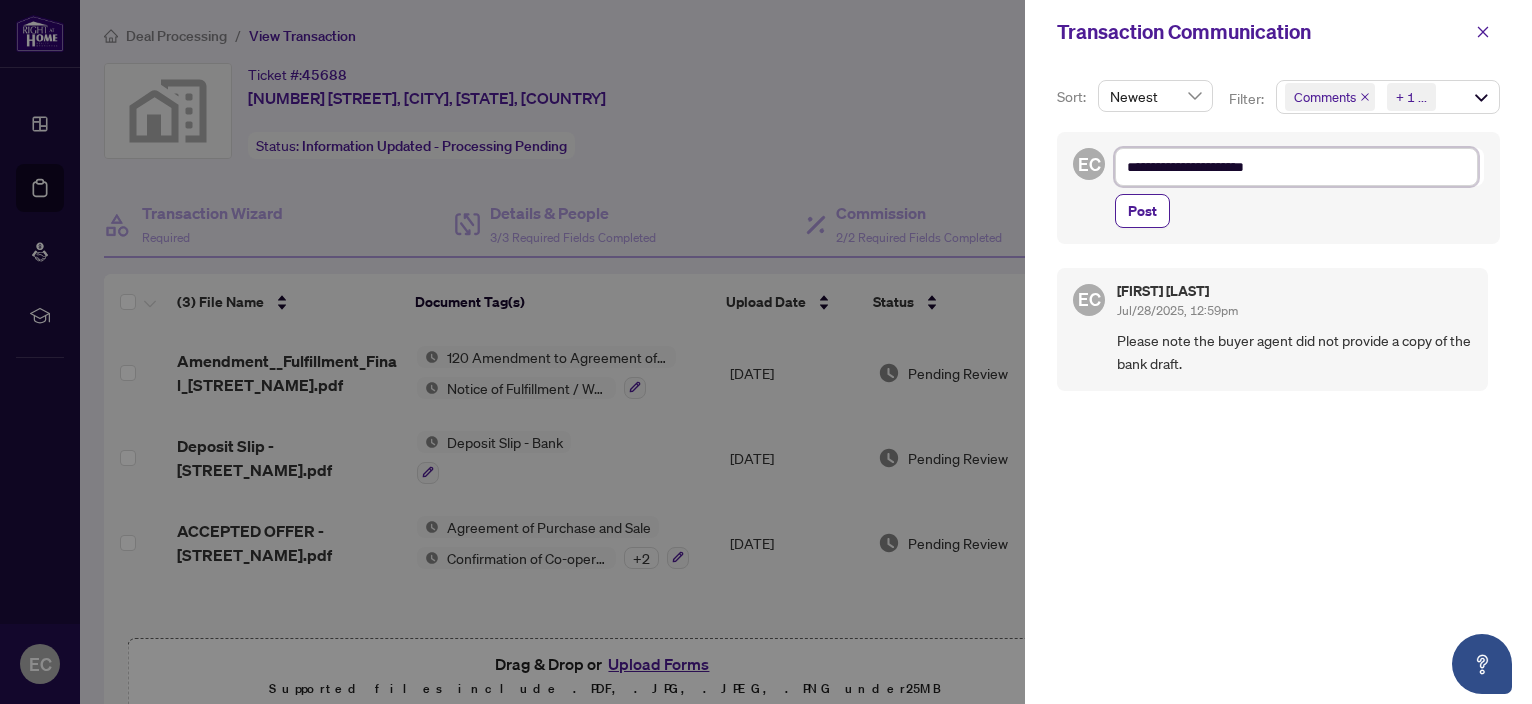 type on "**********" 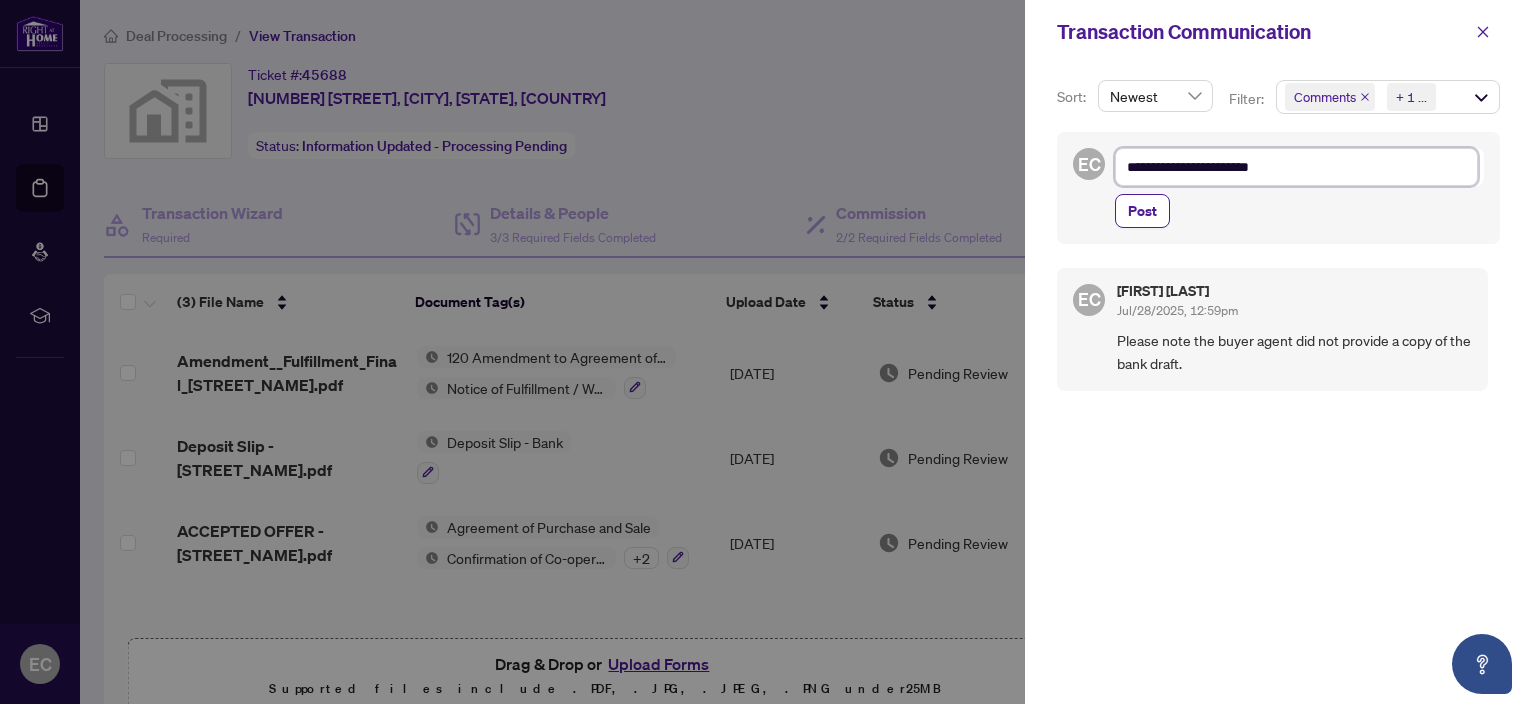 type on "**********" 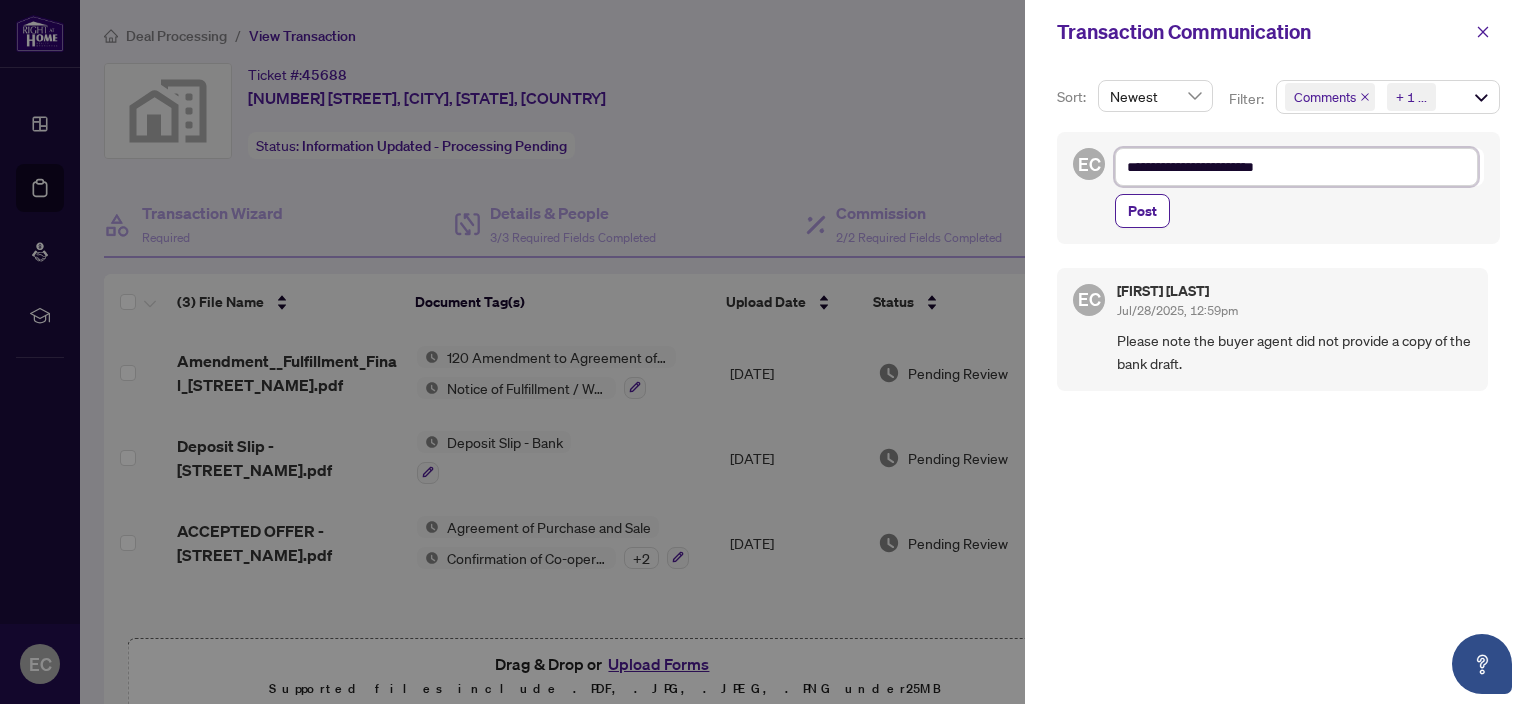 type on "**********" 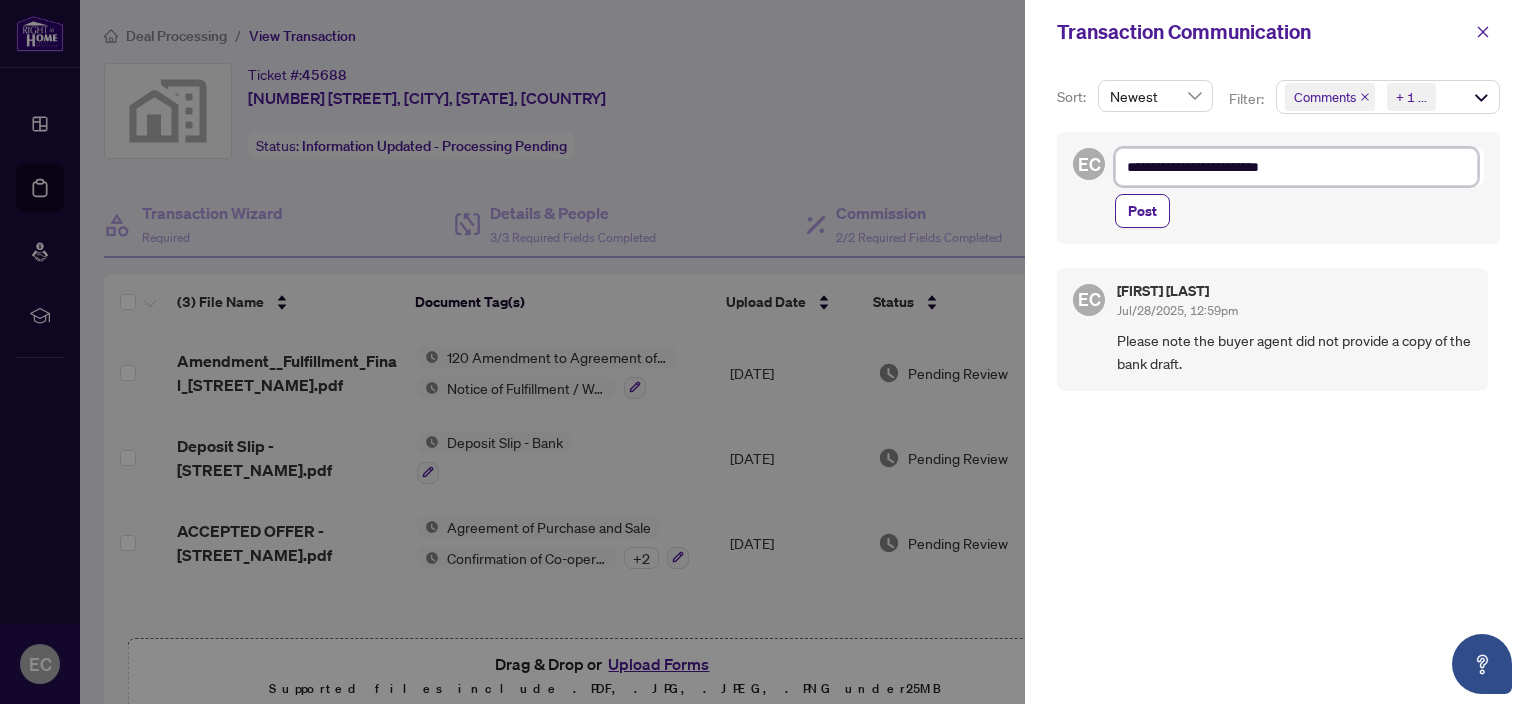 type on "**********" 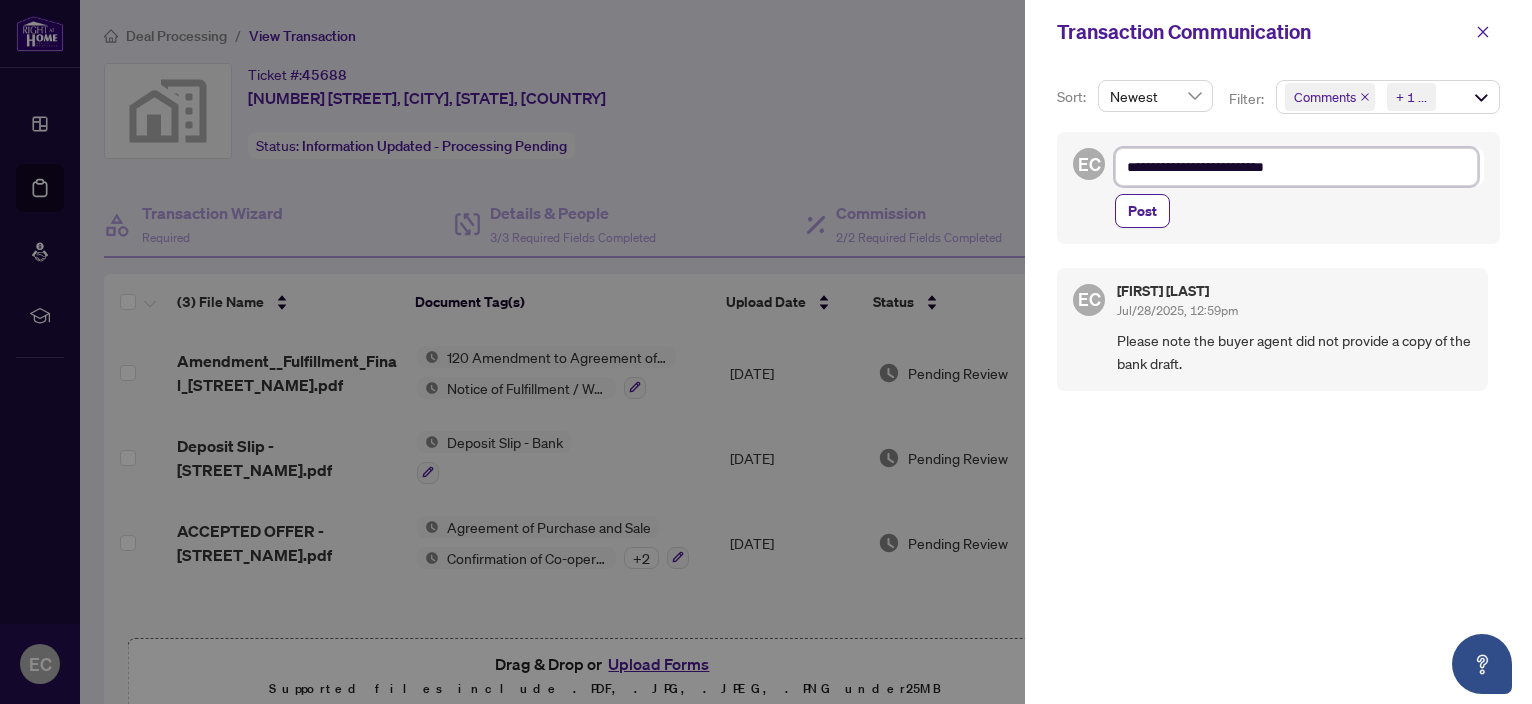 type on "**********" 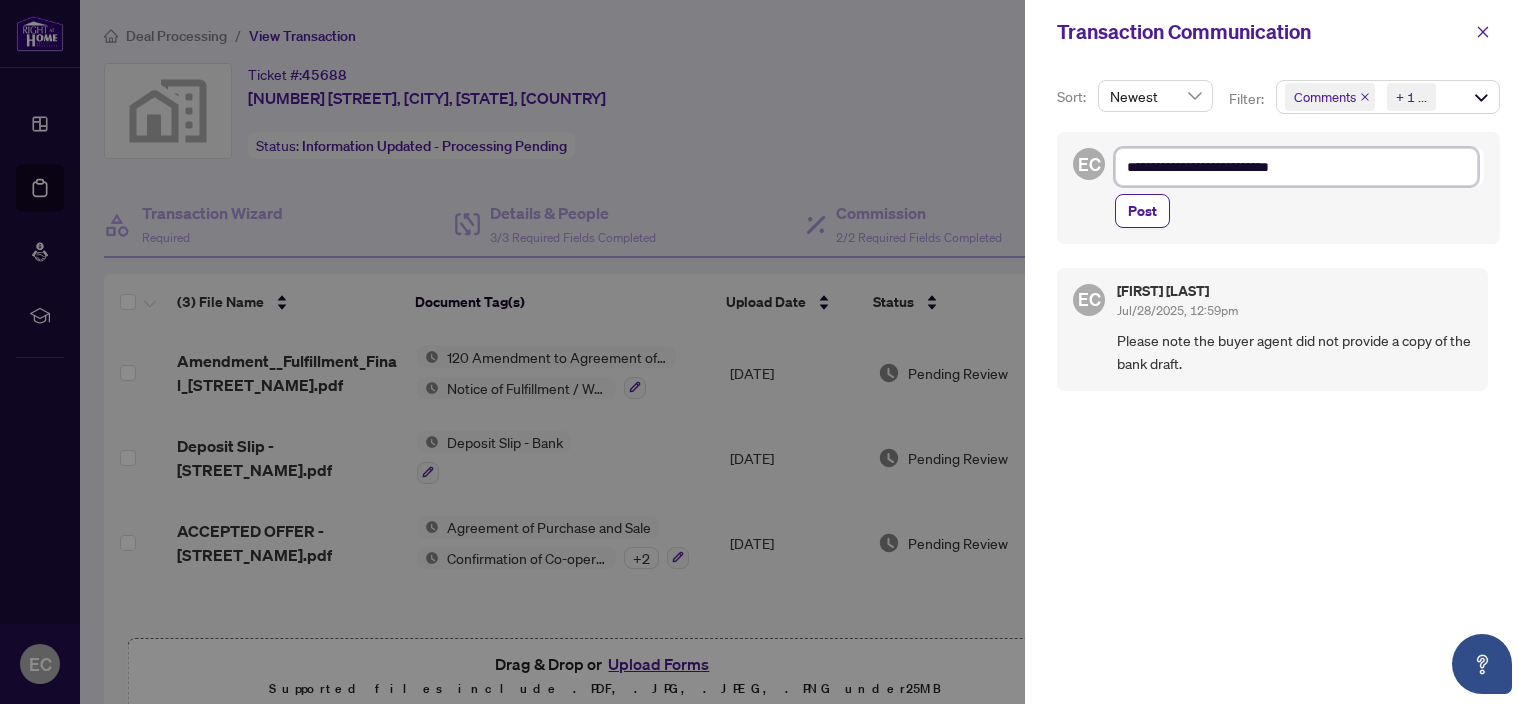 type on "**********" 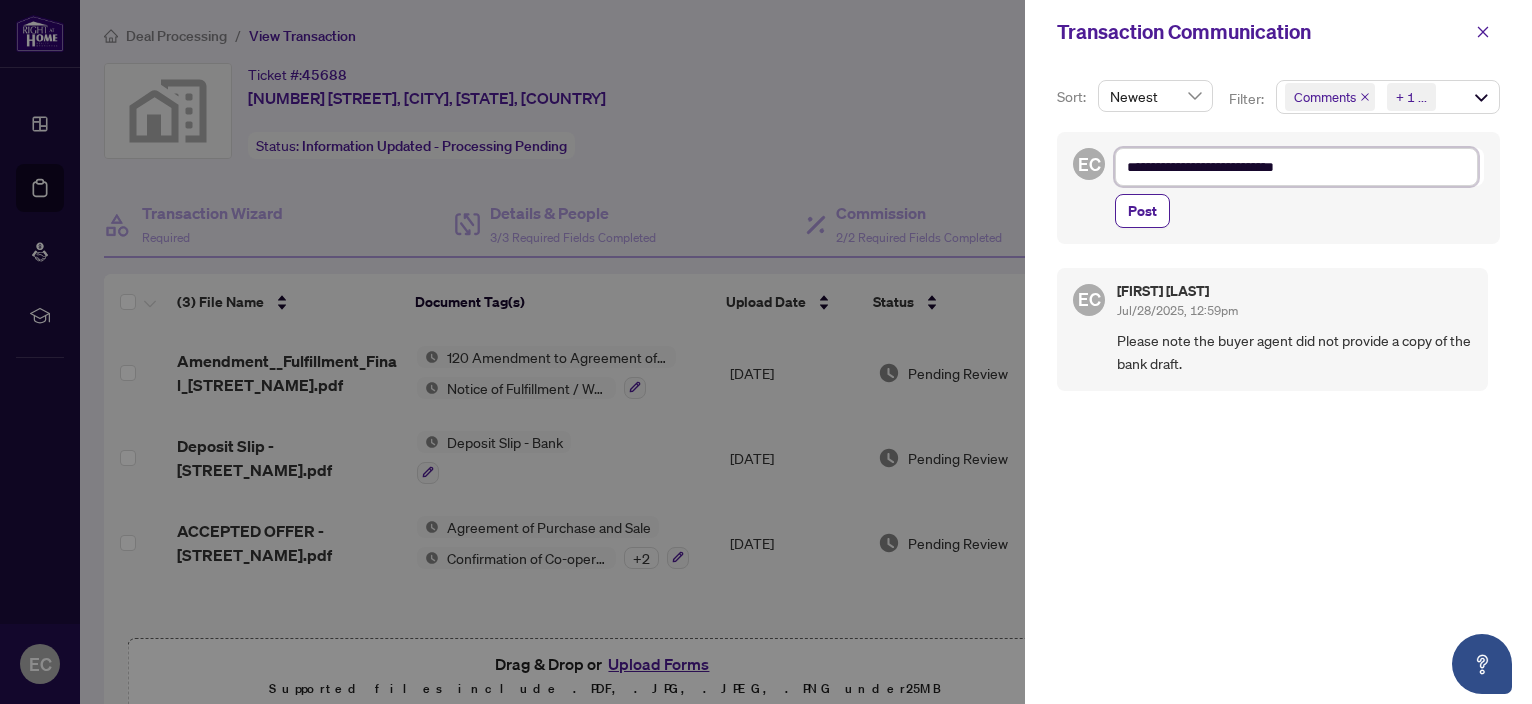 type on "**********" 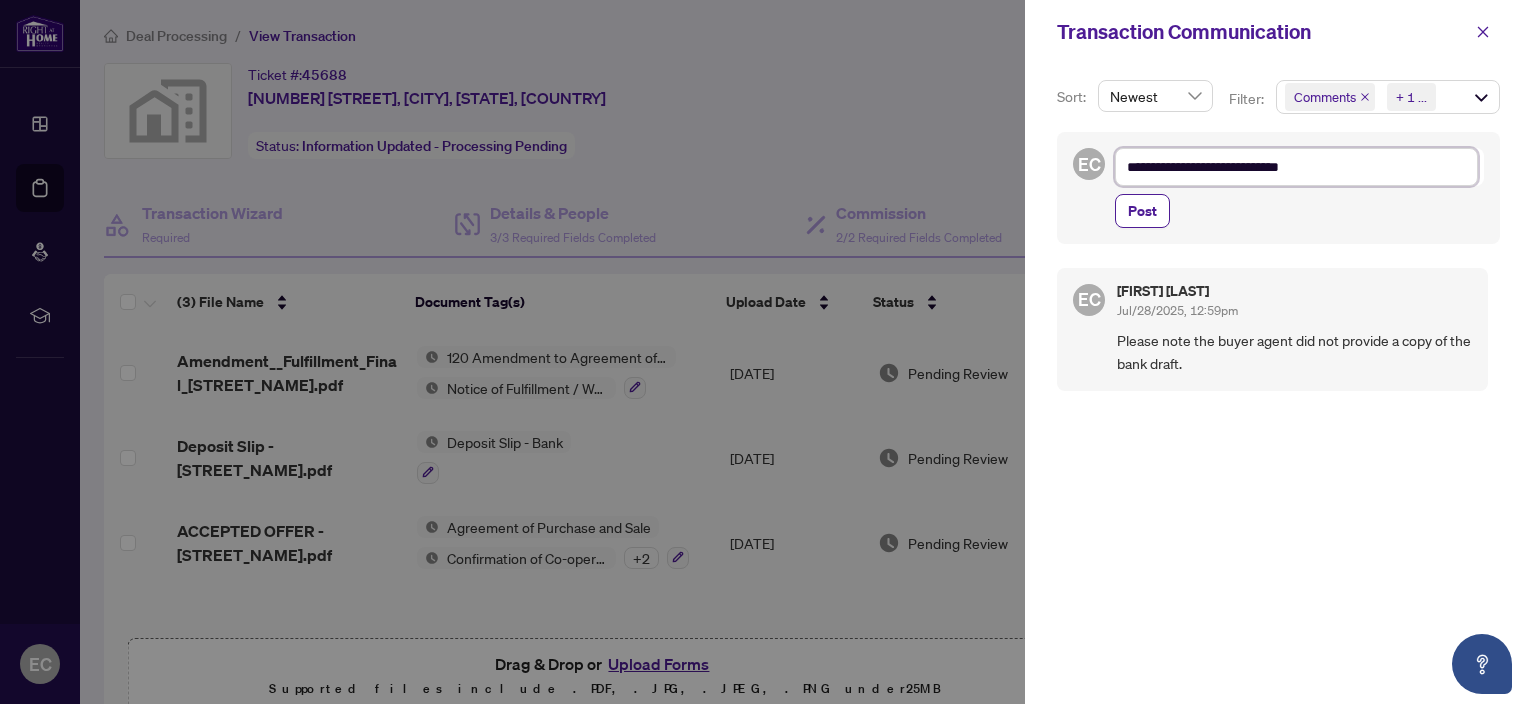 type on "**********" 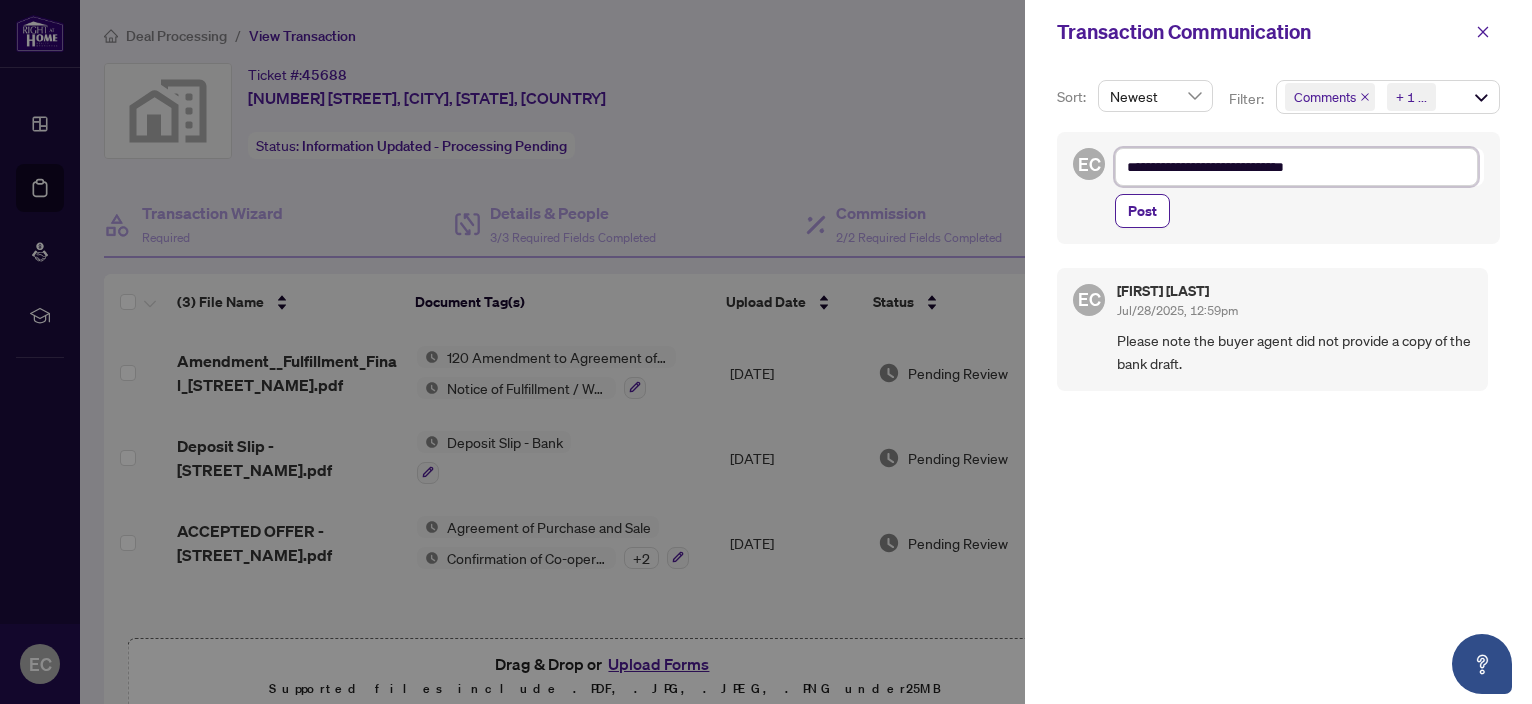 type on "**********" 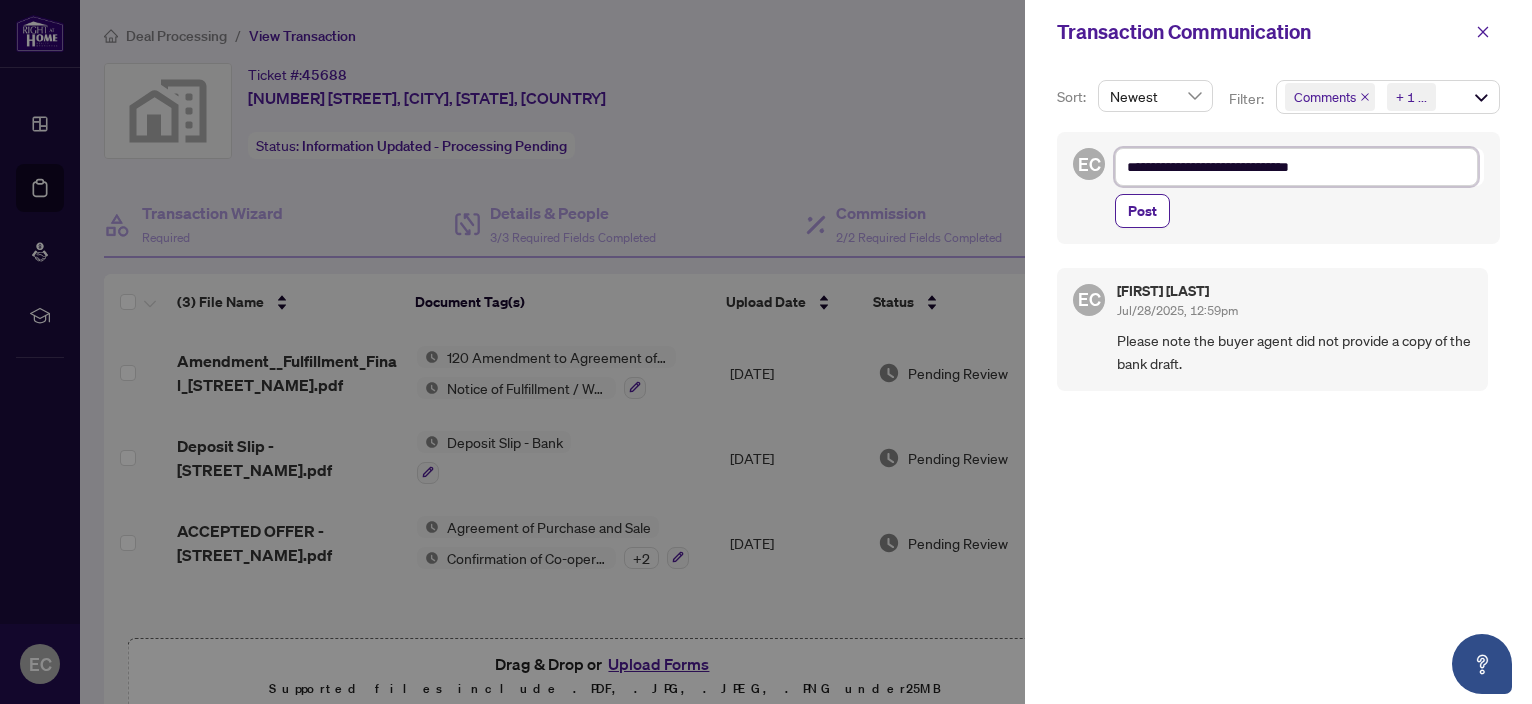 type on "**********" 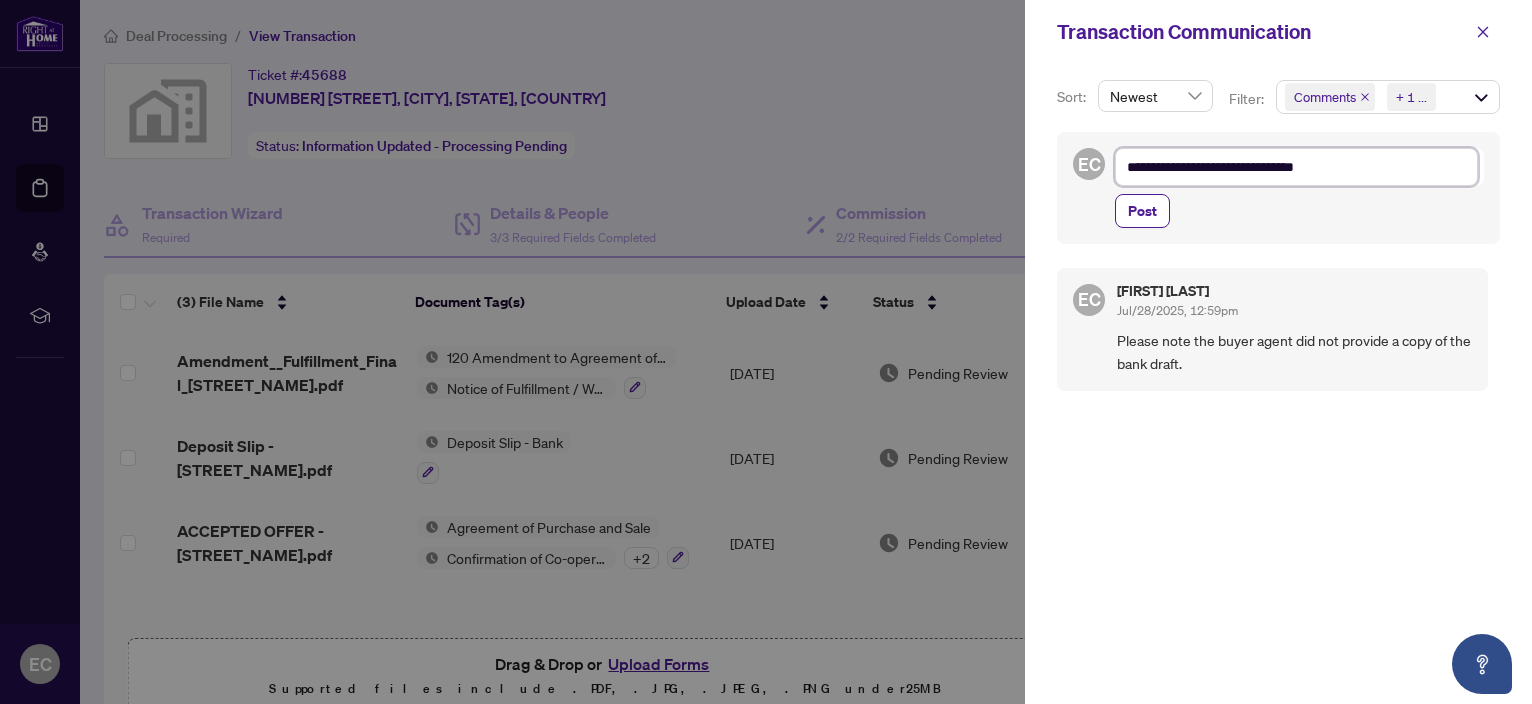 type on "**********" 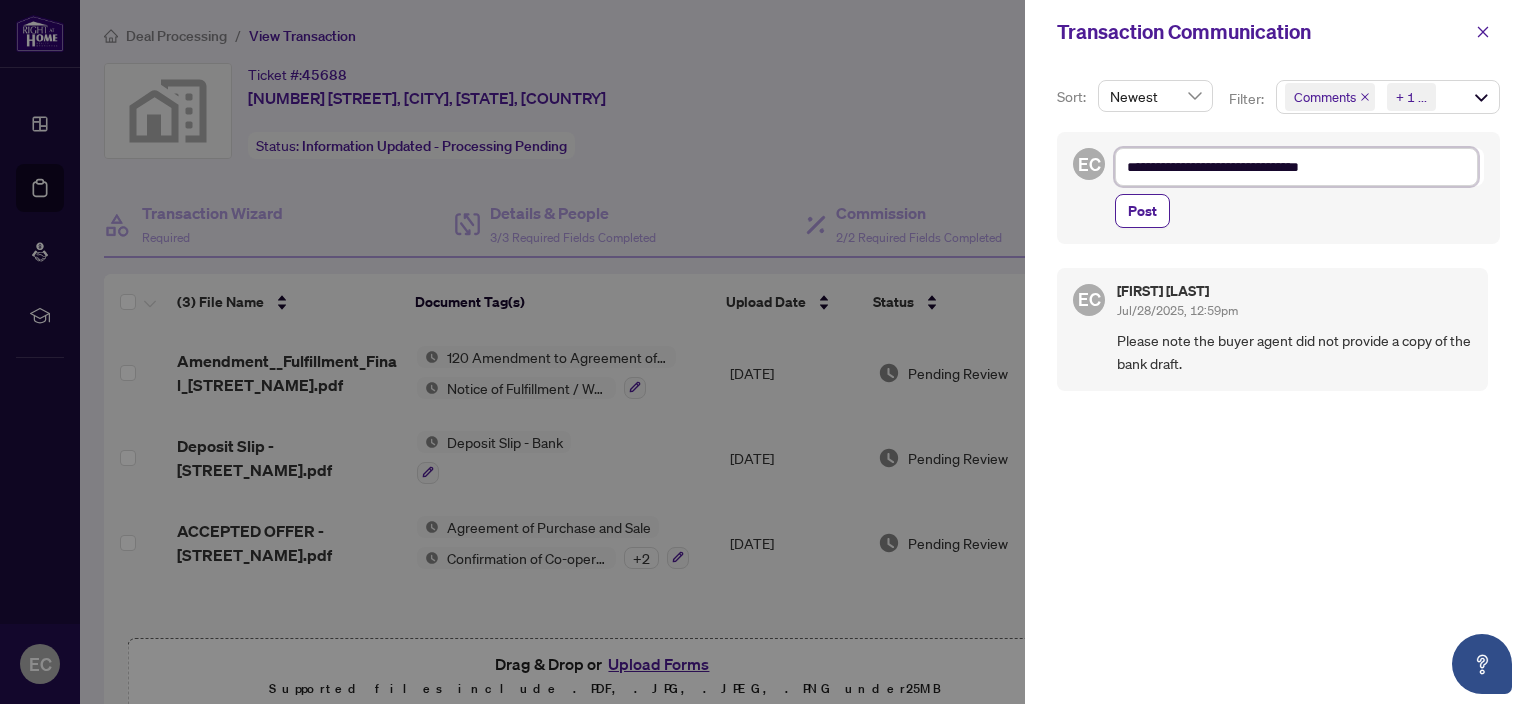 type on "**********" 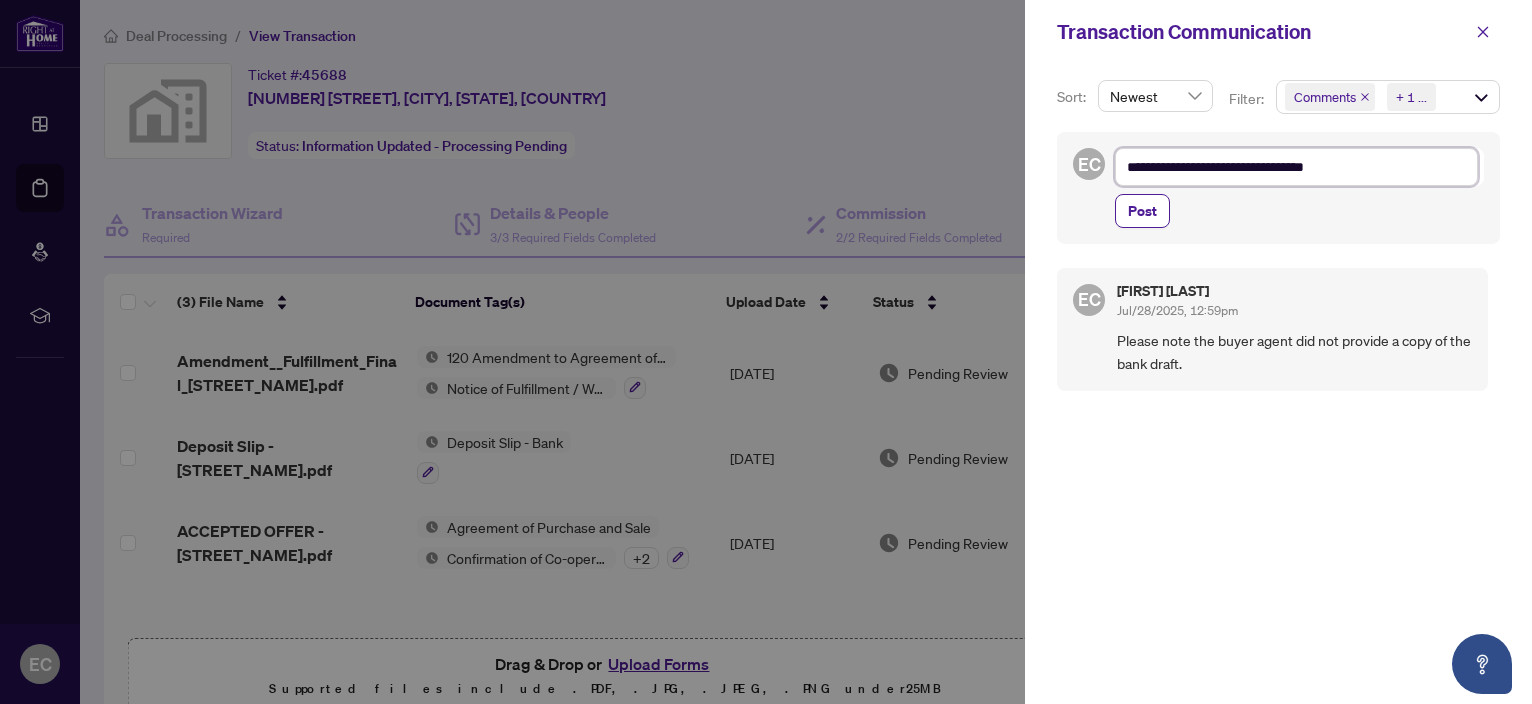 type on "**********" 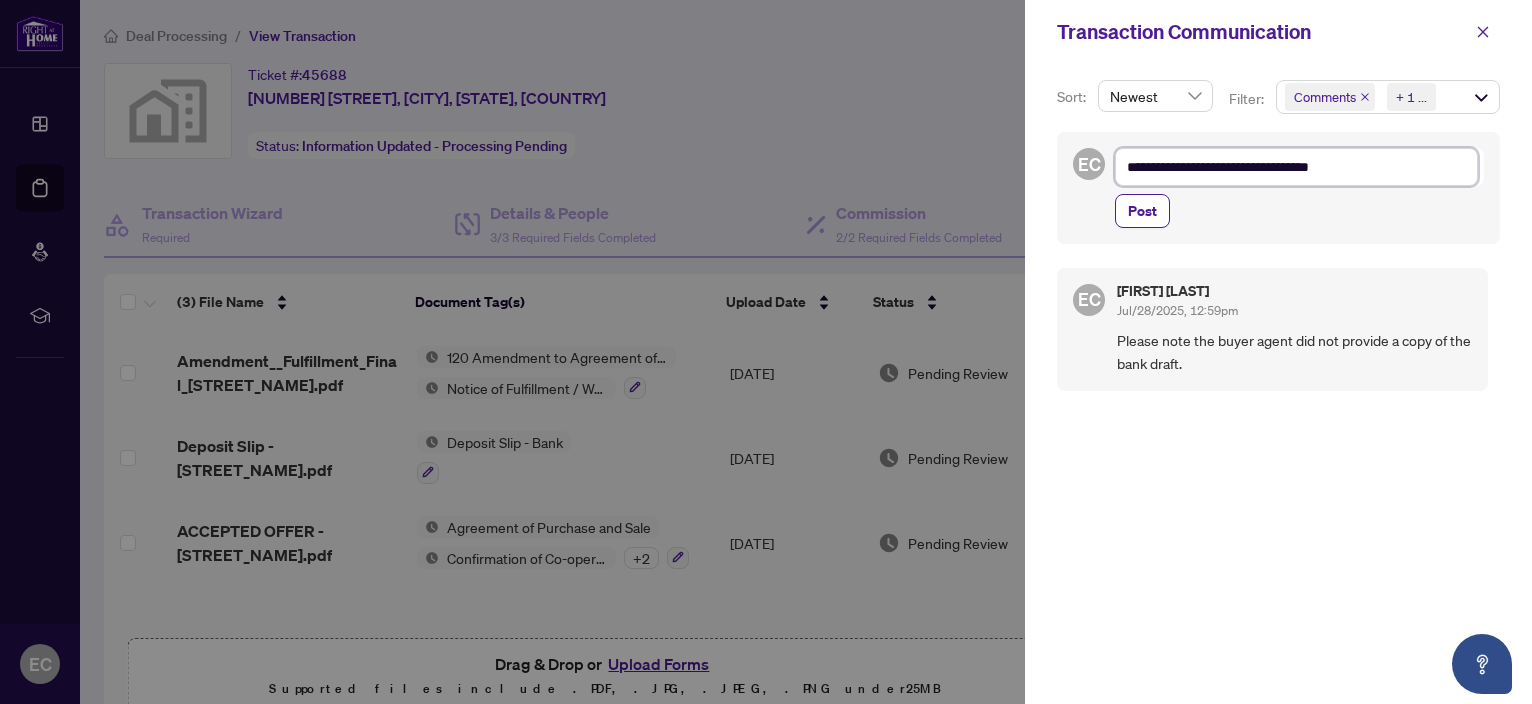 type on "**********" 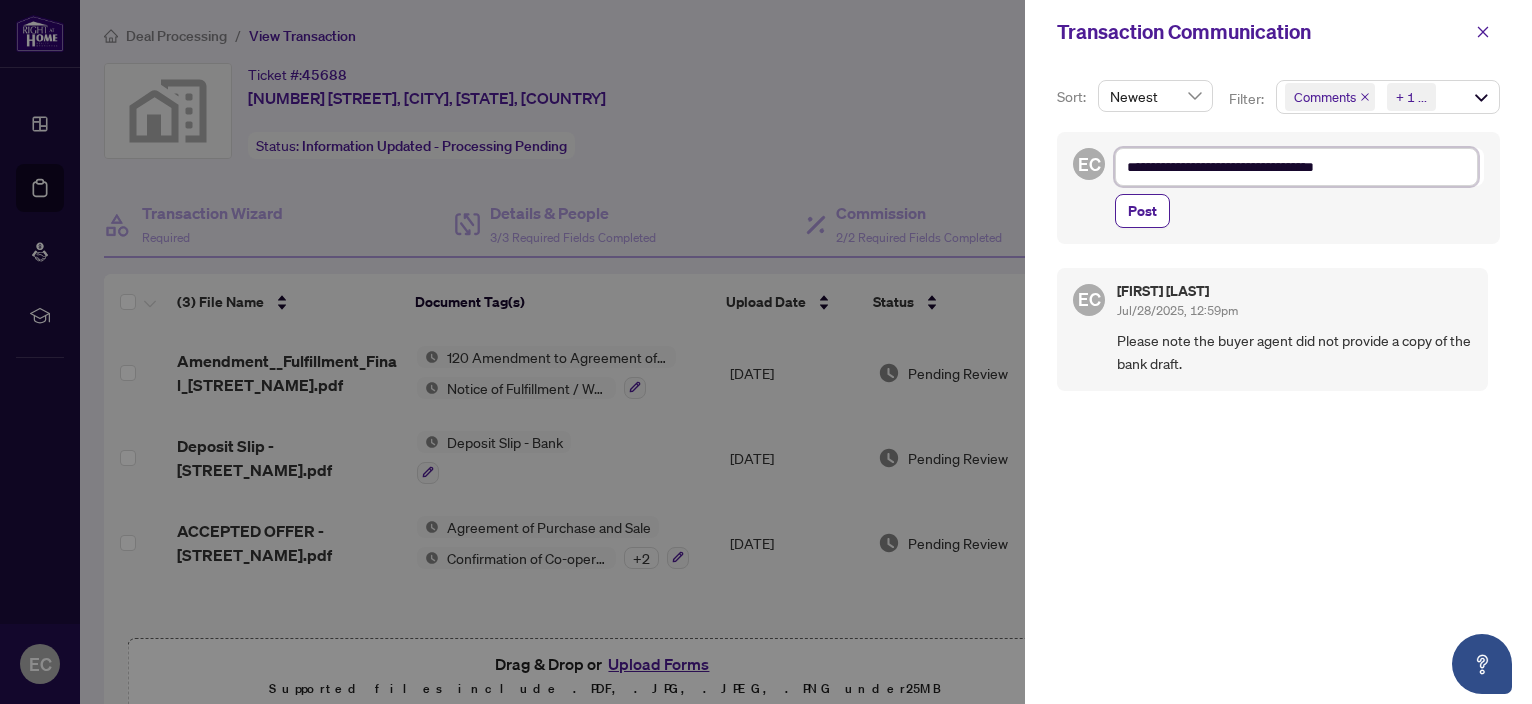 type on "**********" 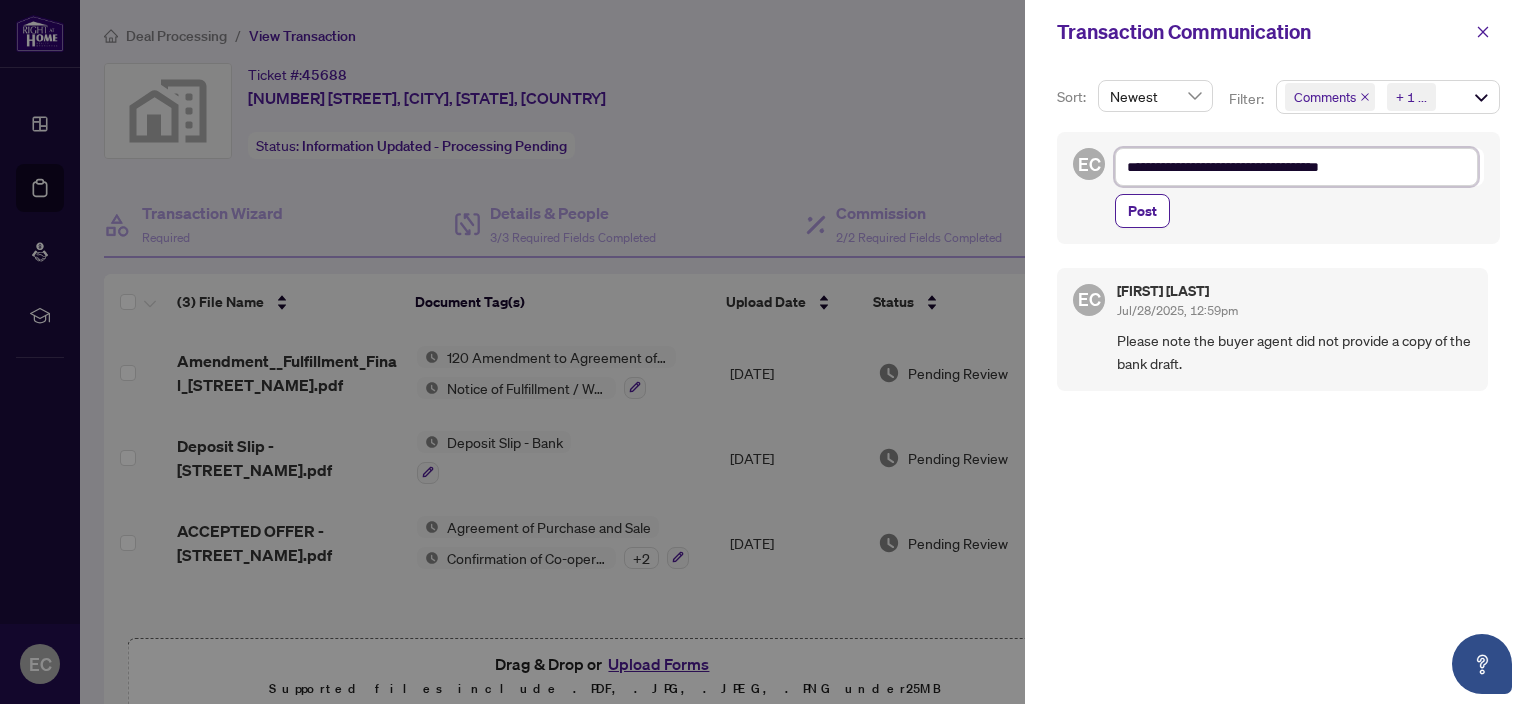 type on "**********" 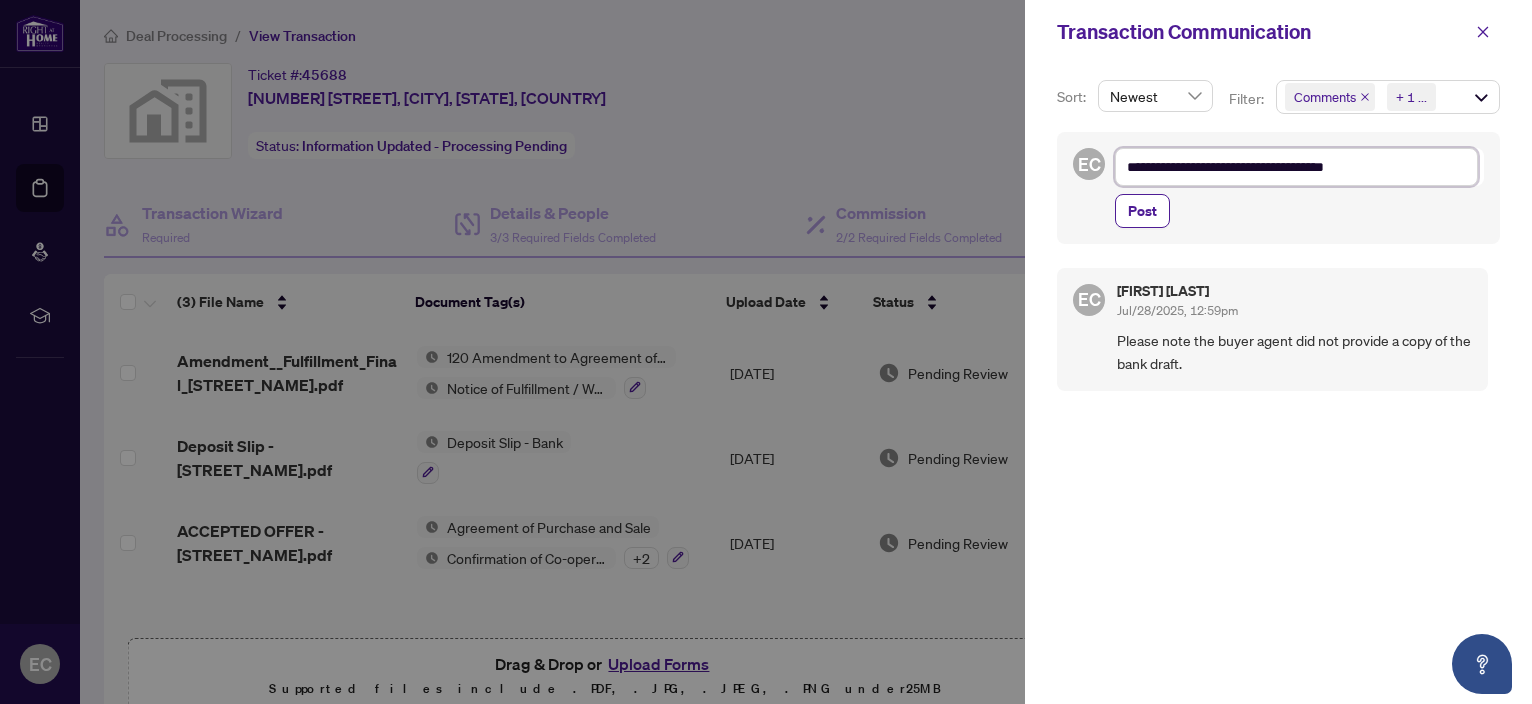 drag, startPoint x: 1332, startPoint y: 169, endPoint x: 1348, endPoint y: 161, distance: 17.888544 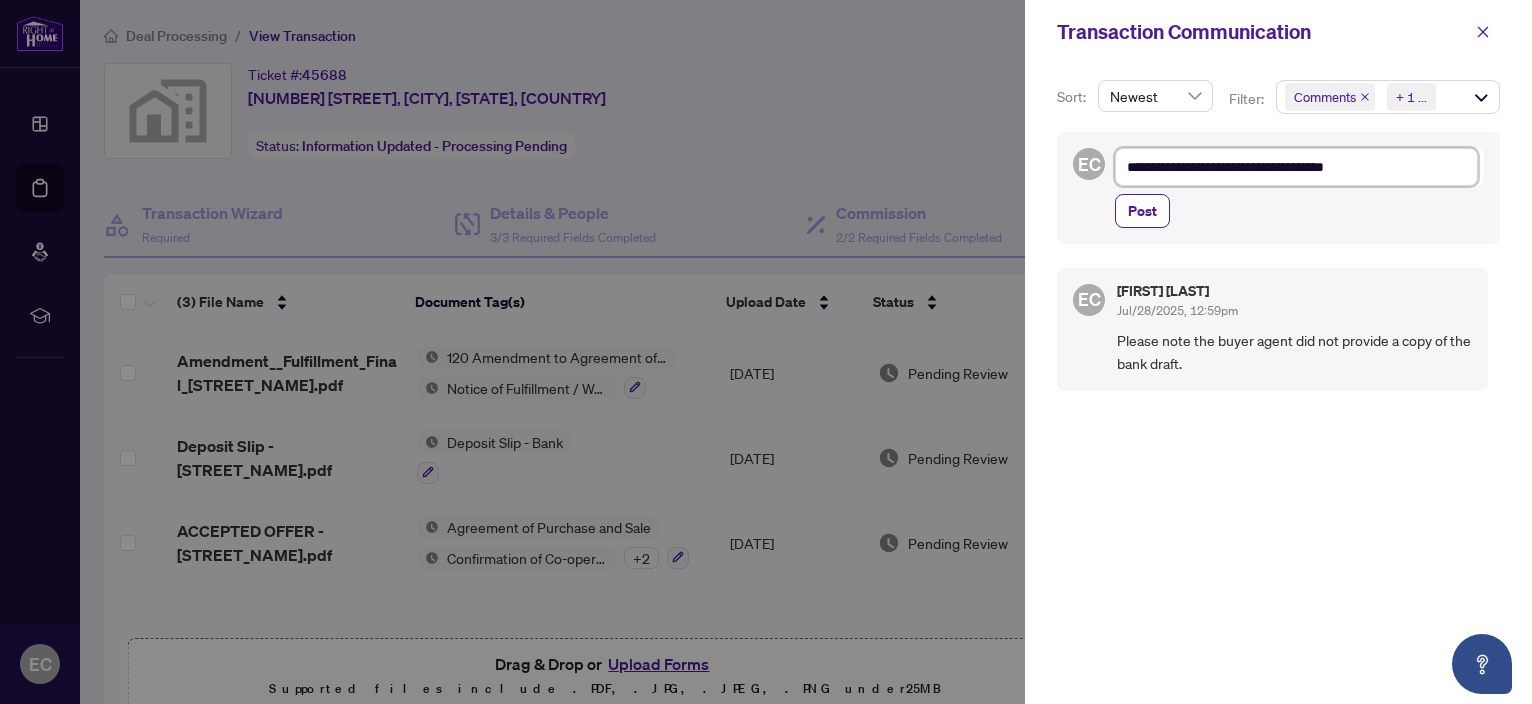 click on "**********" at bounding box center [1296, 167] 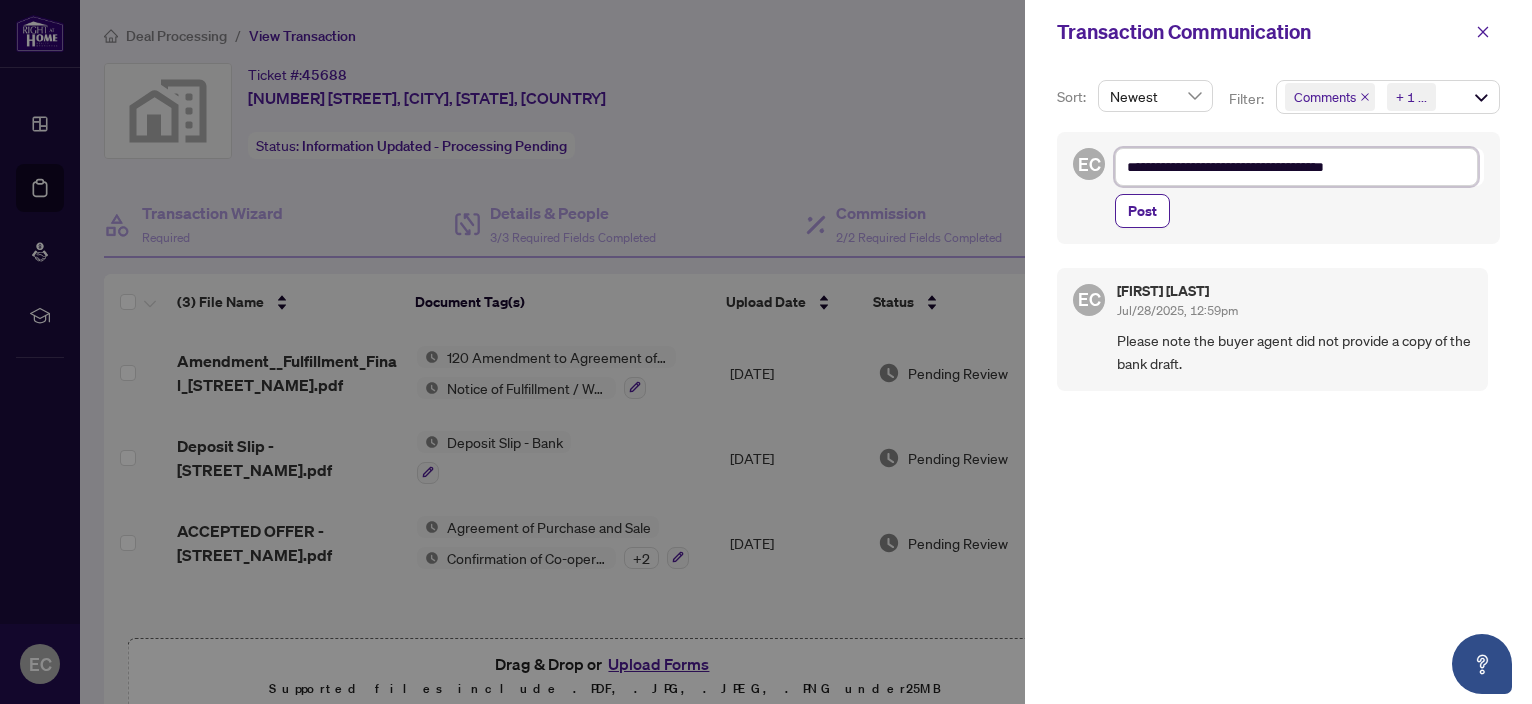 type on "**********" 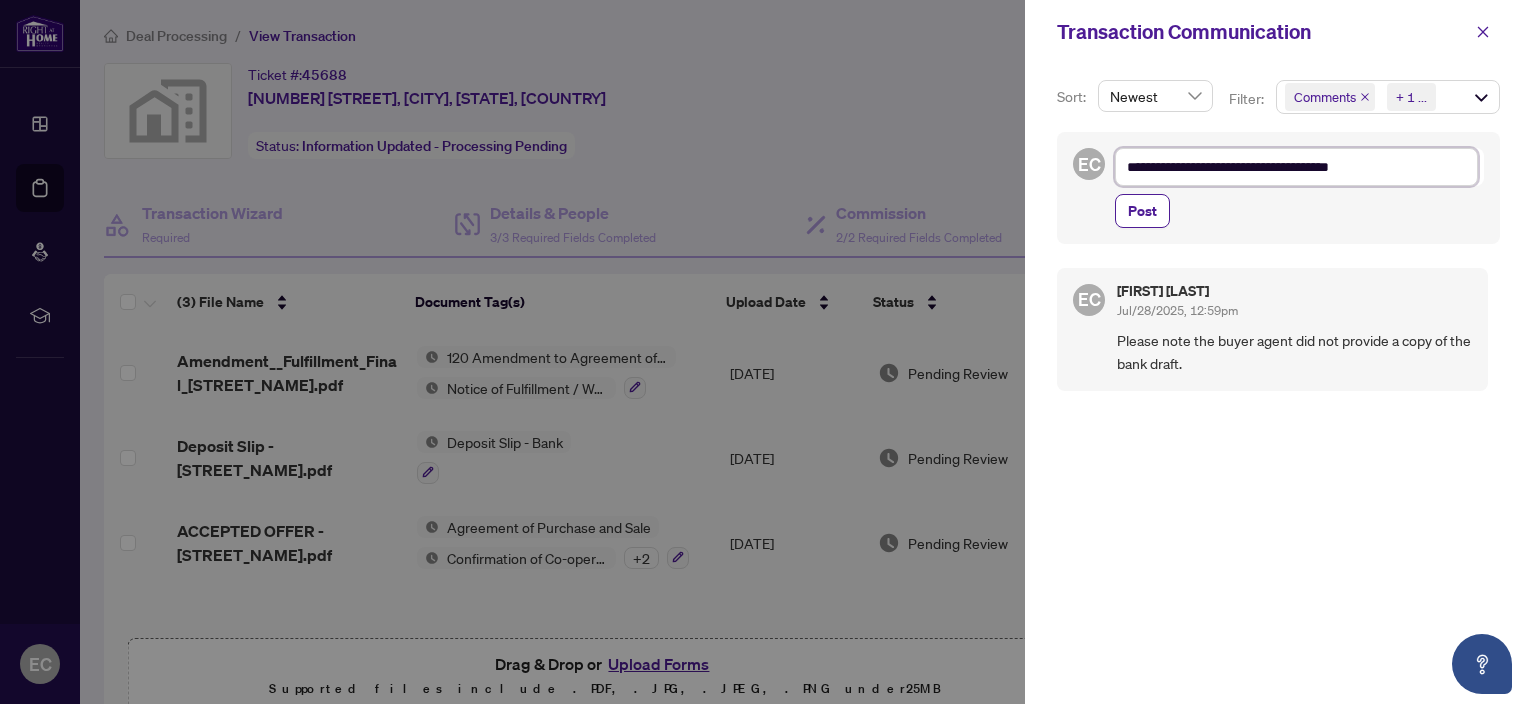 type on "**********" 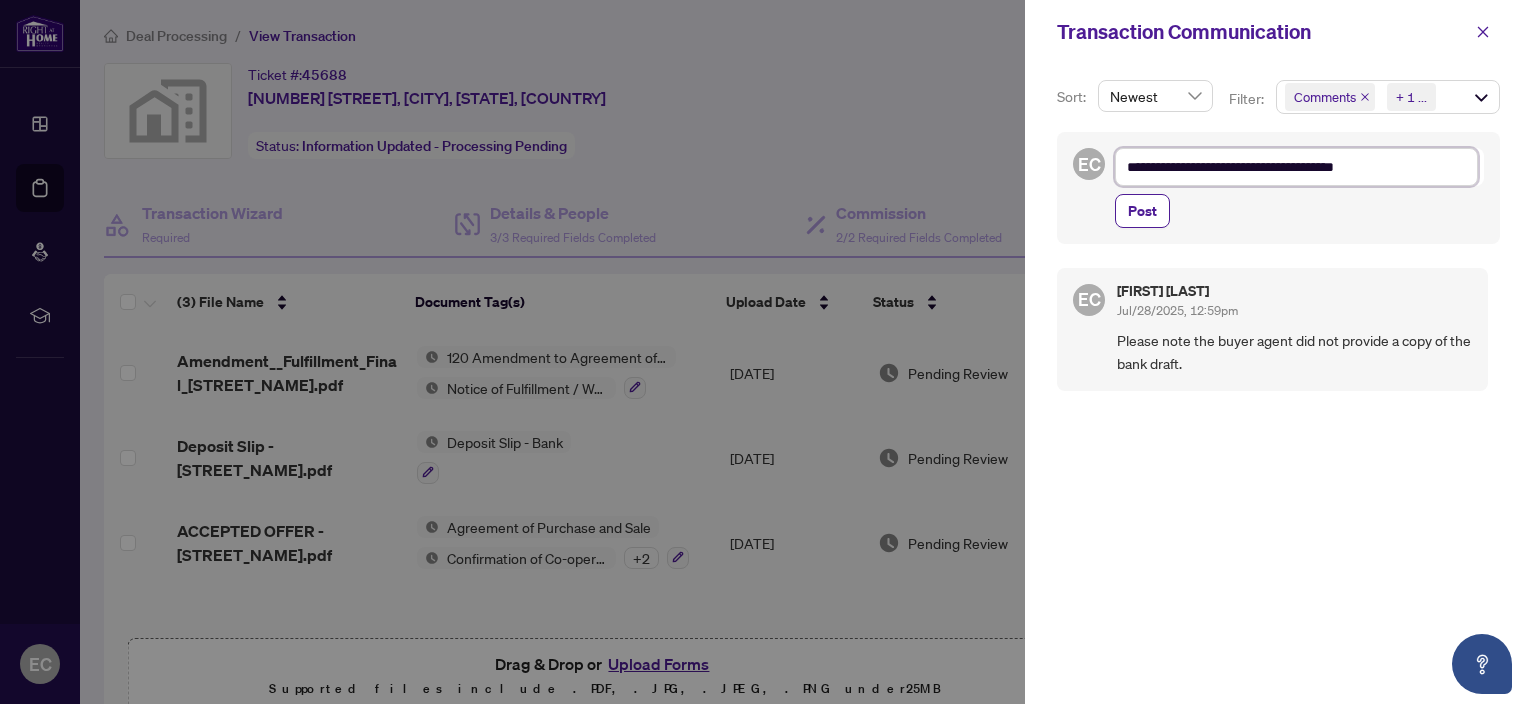 type on "**********" 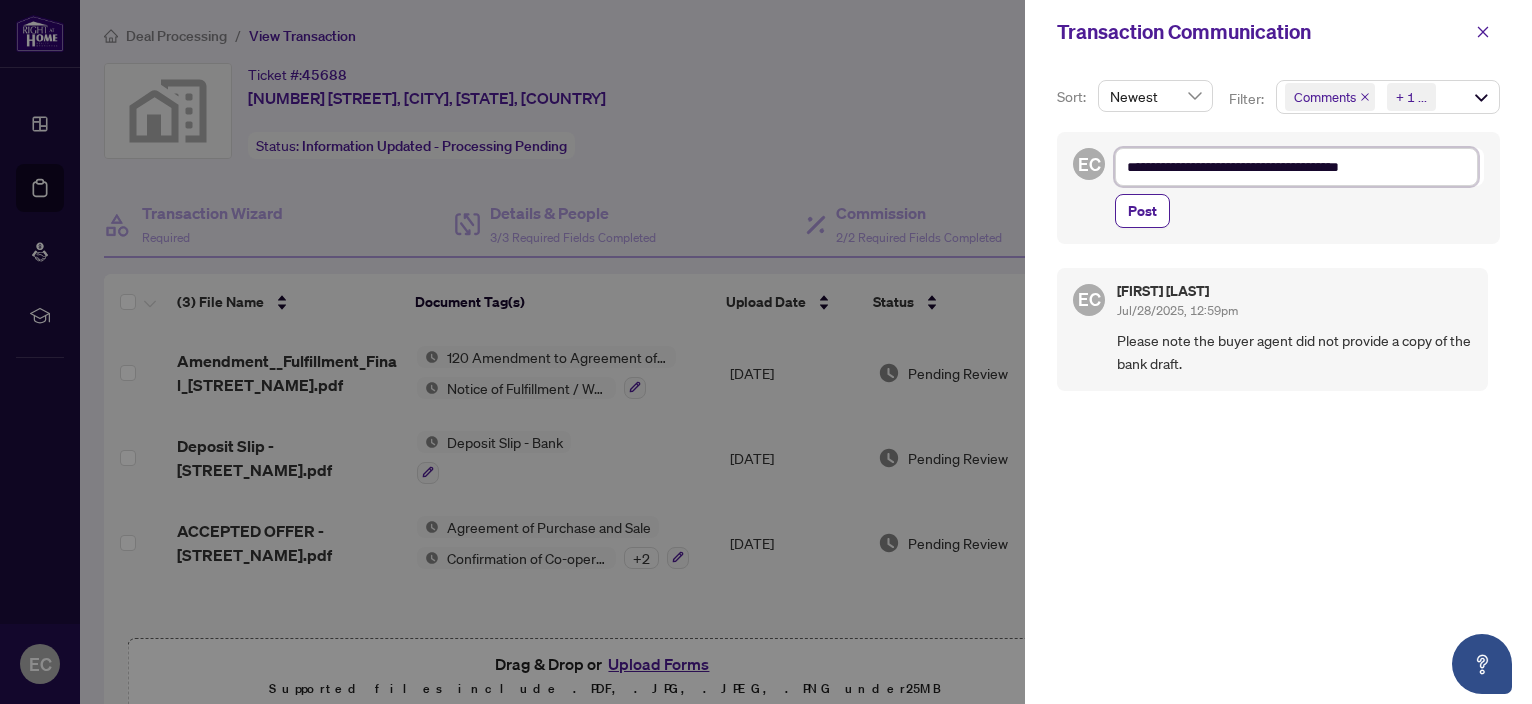 type on "**********" 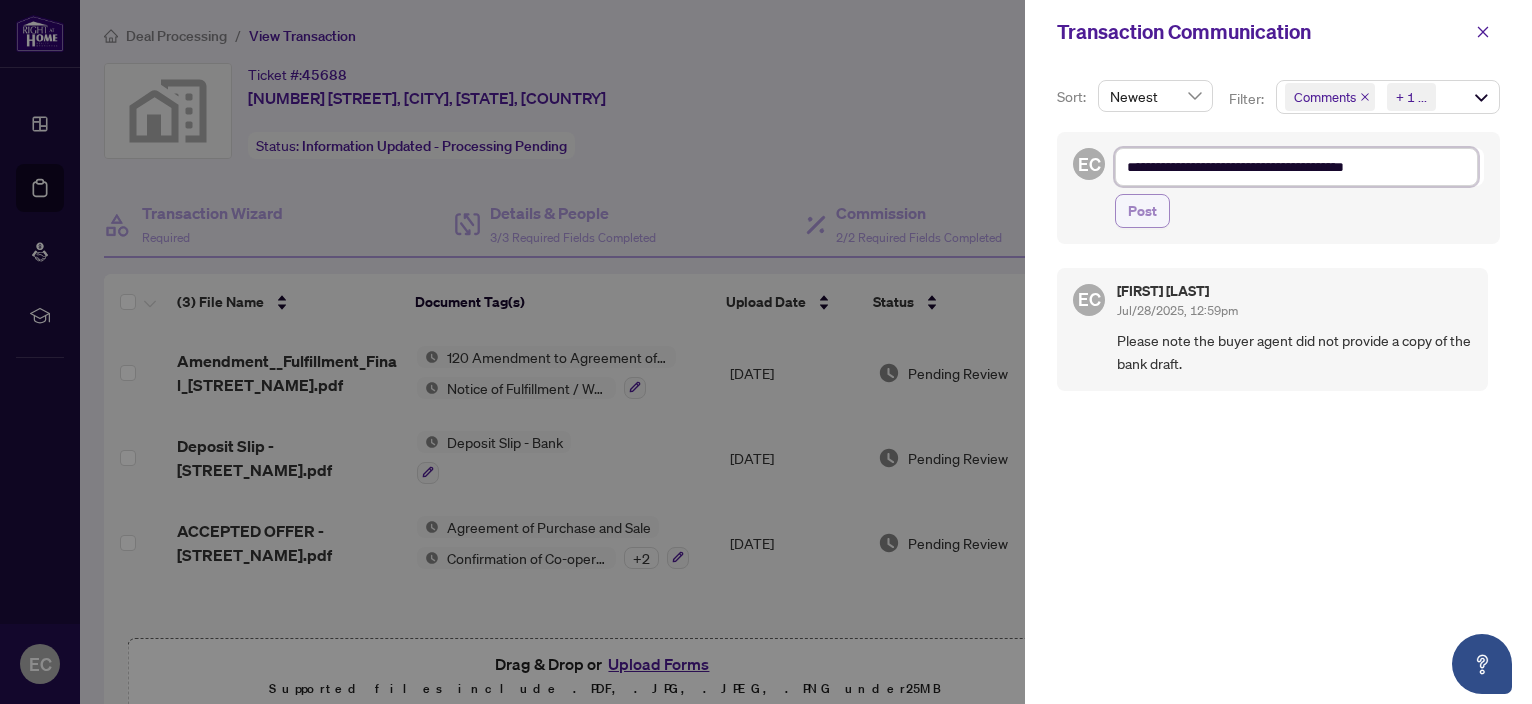 type on "**********" 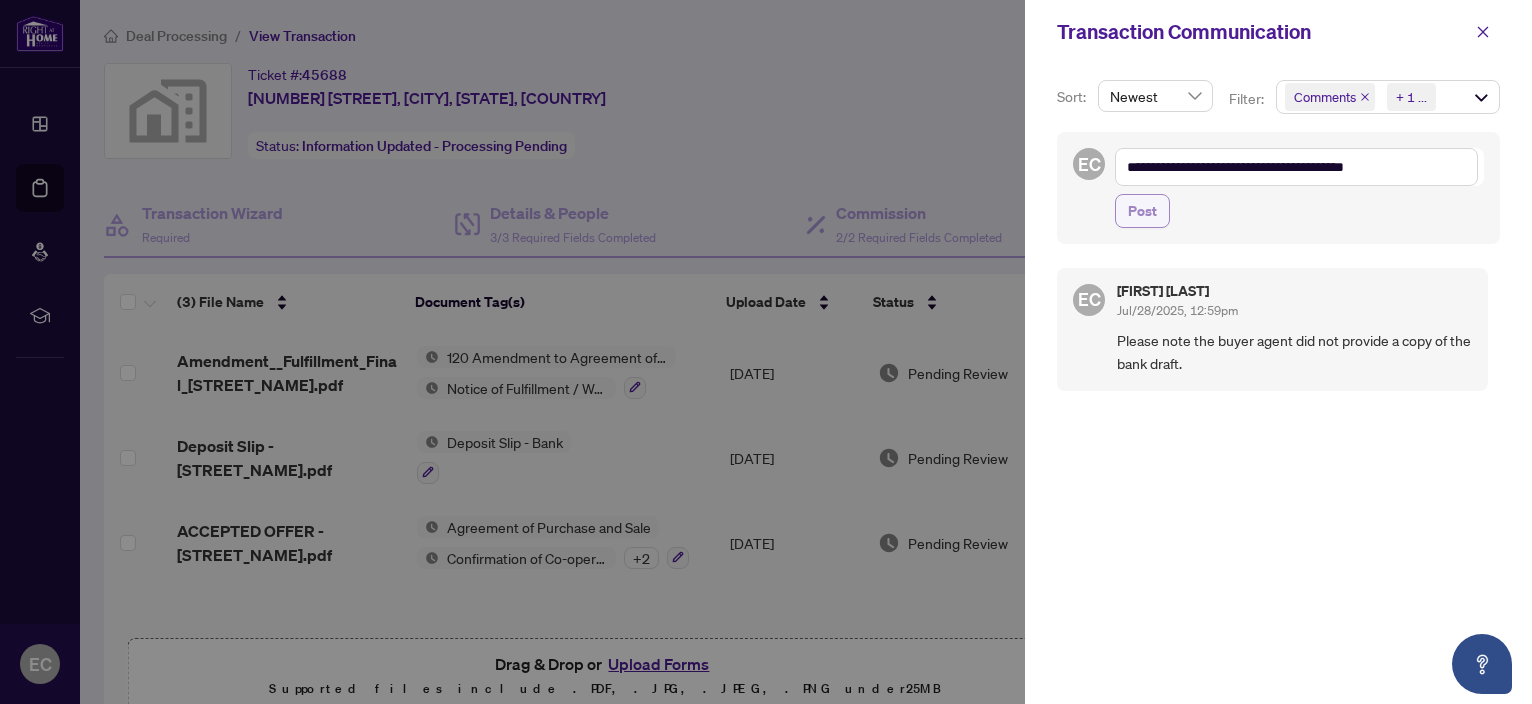 click on "Post" at bounding box center [1142, 211] 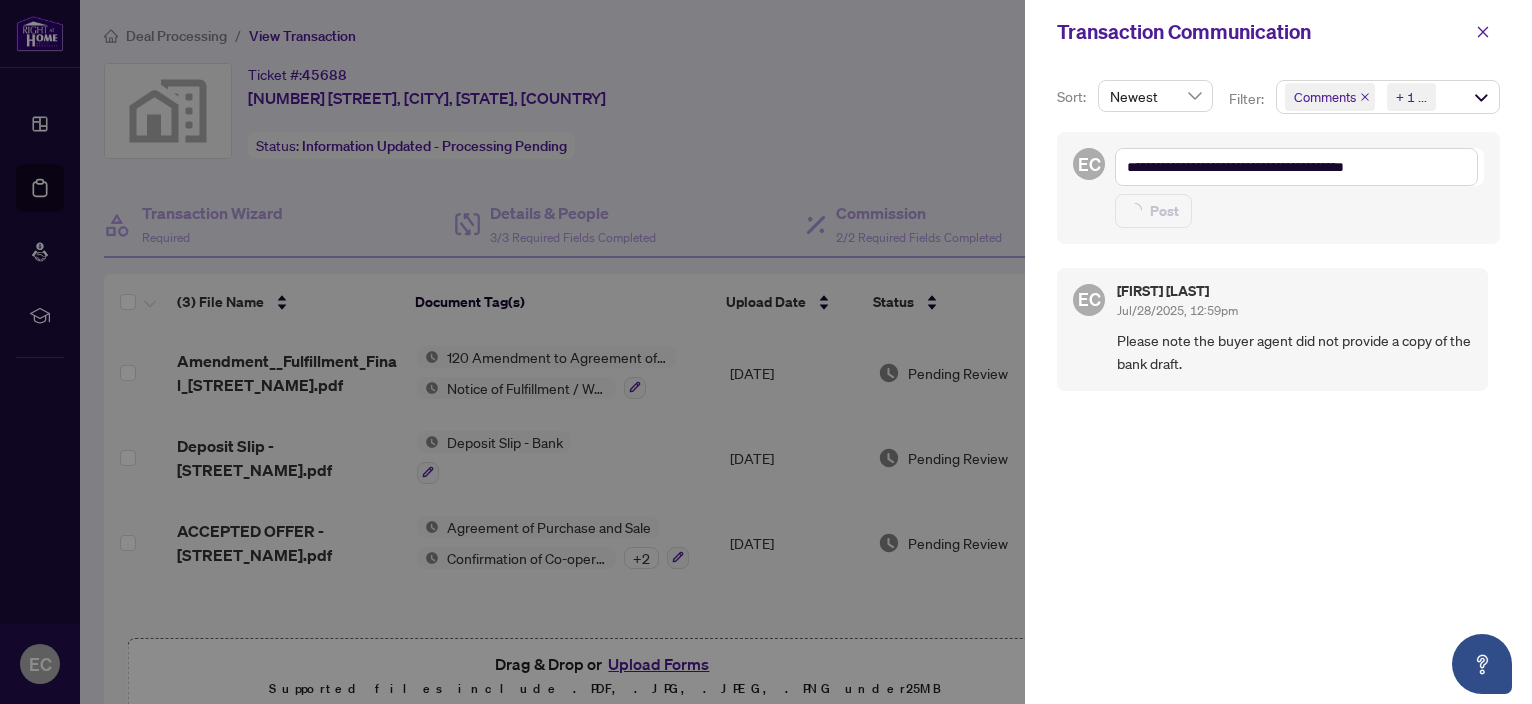 type 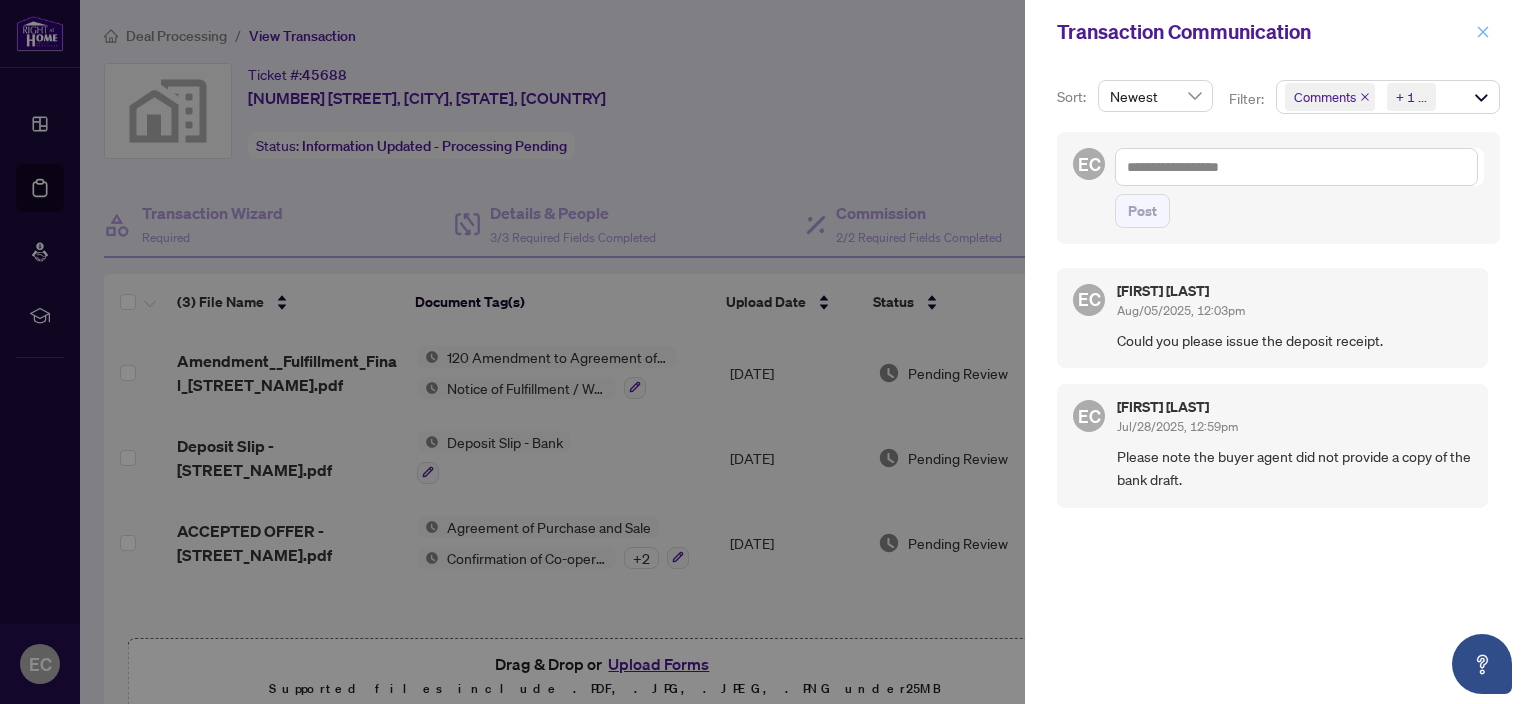 click 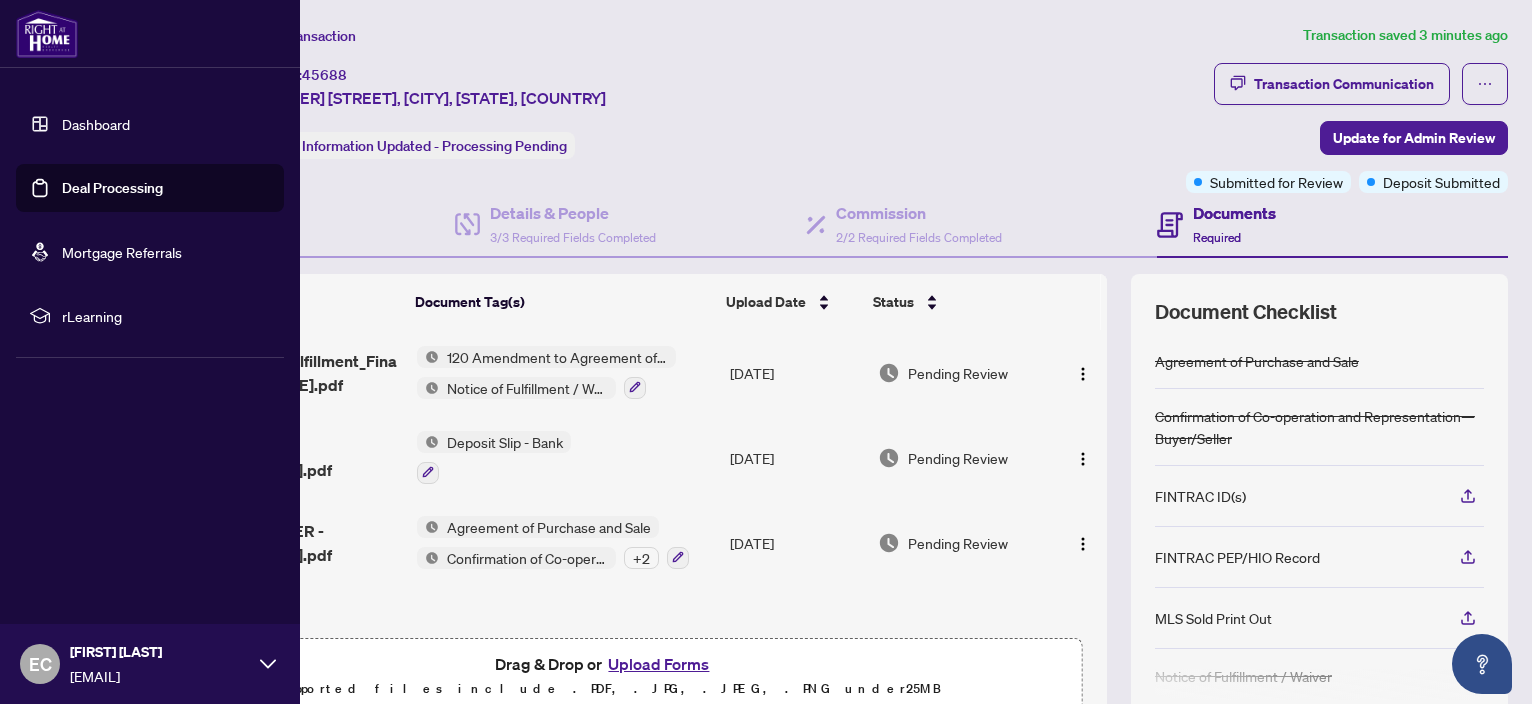 click on "Dashboard" at bounding box center [96, 124] 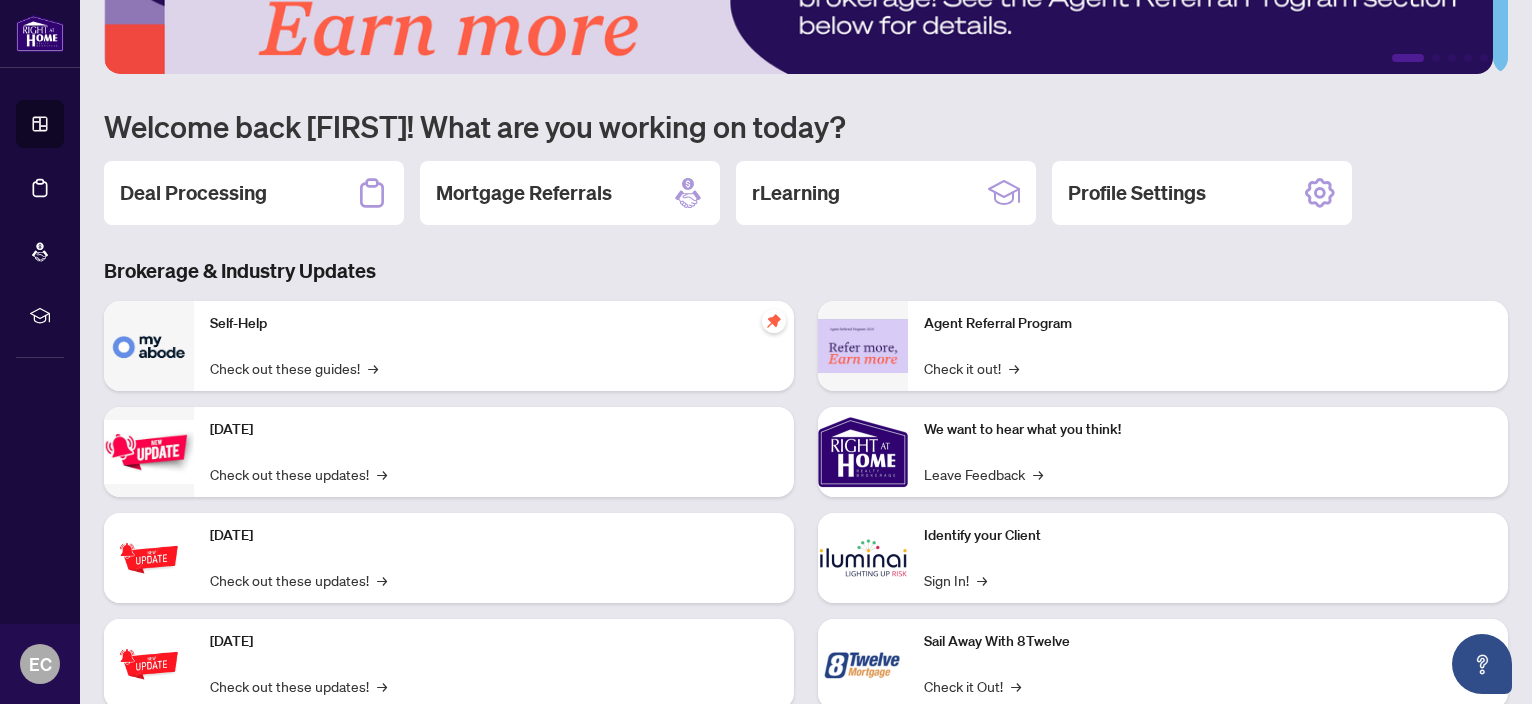 scroll, scrollTop: 100, scrollLeft: 0, axis: vertical 